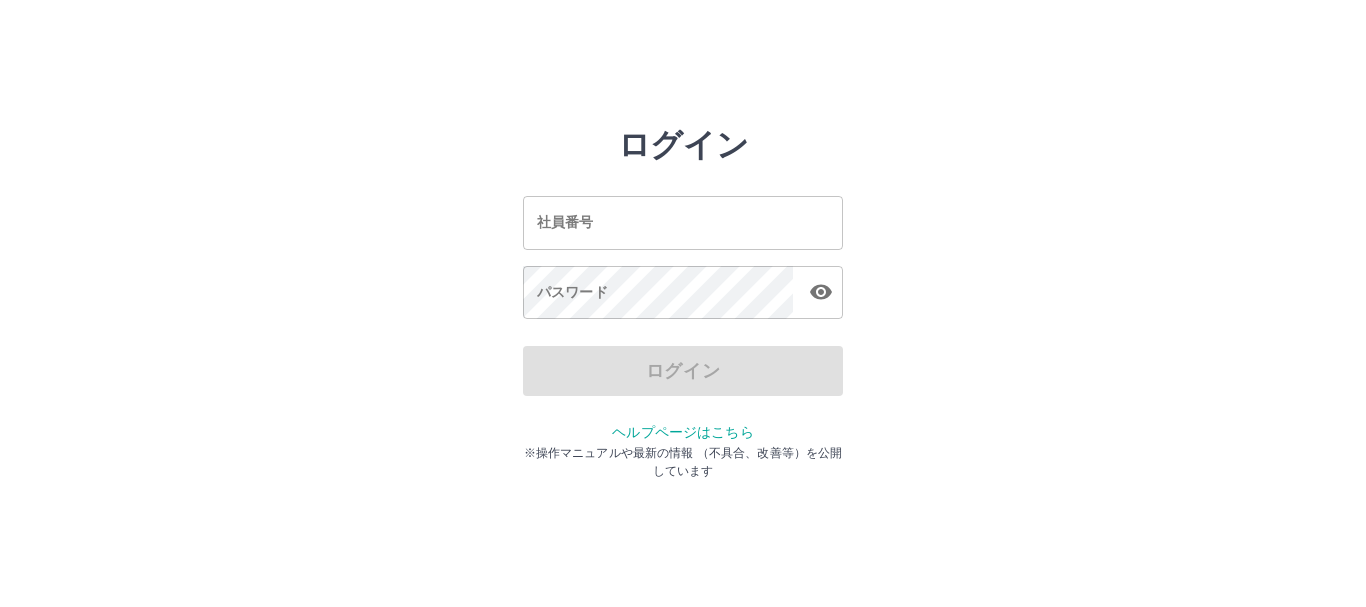 scroll, scrollTop: 0, scrollLeft: 0, axis: both 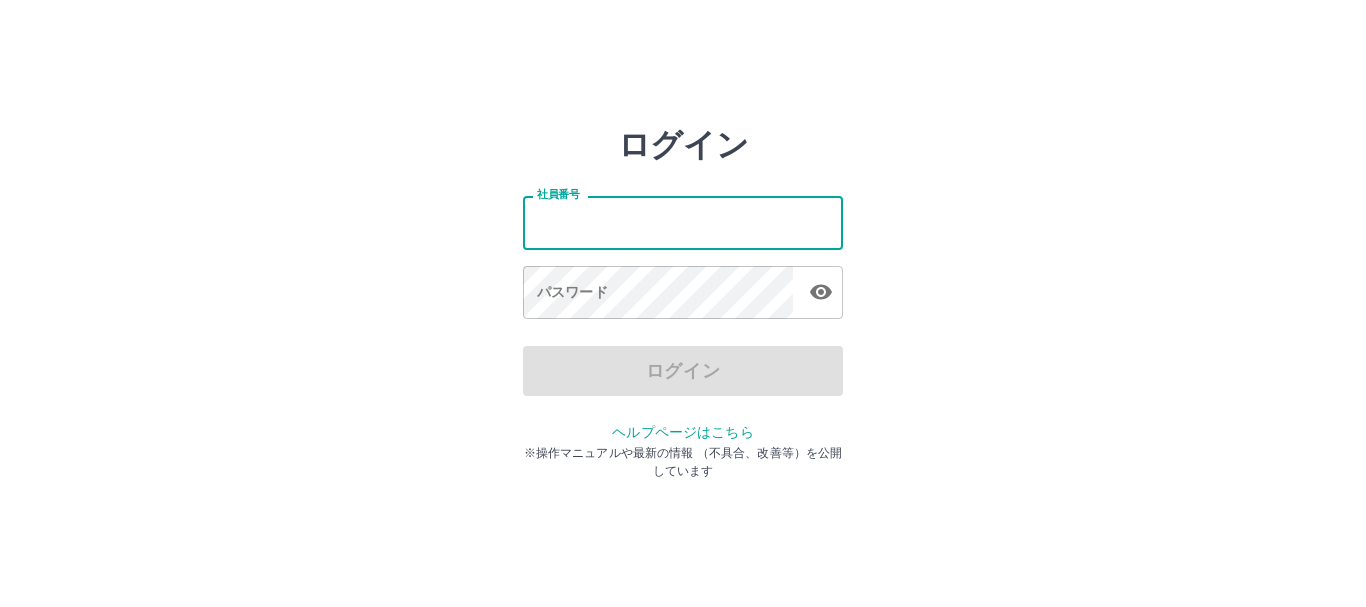 click on "社員番号" at bounding box center [683, 222] 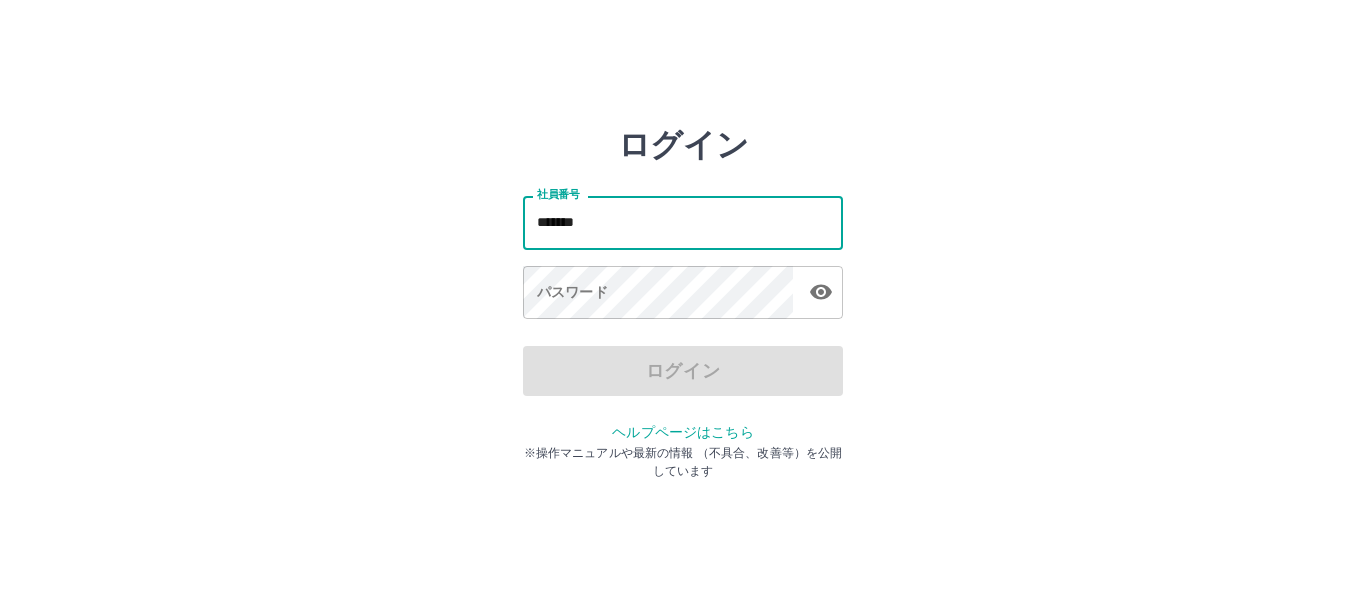 type on "*******" 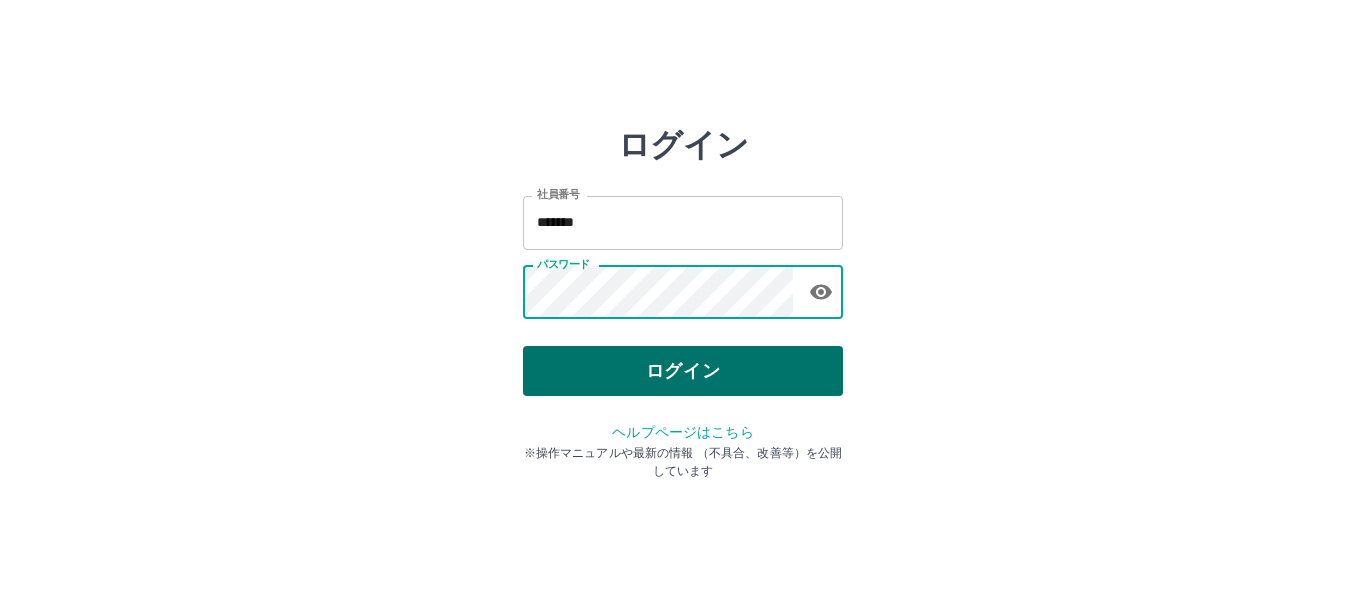 click on "ログイン" at bounding box center (683, 371) 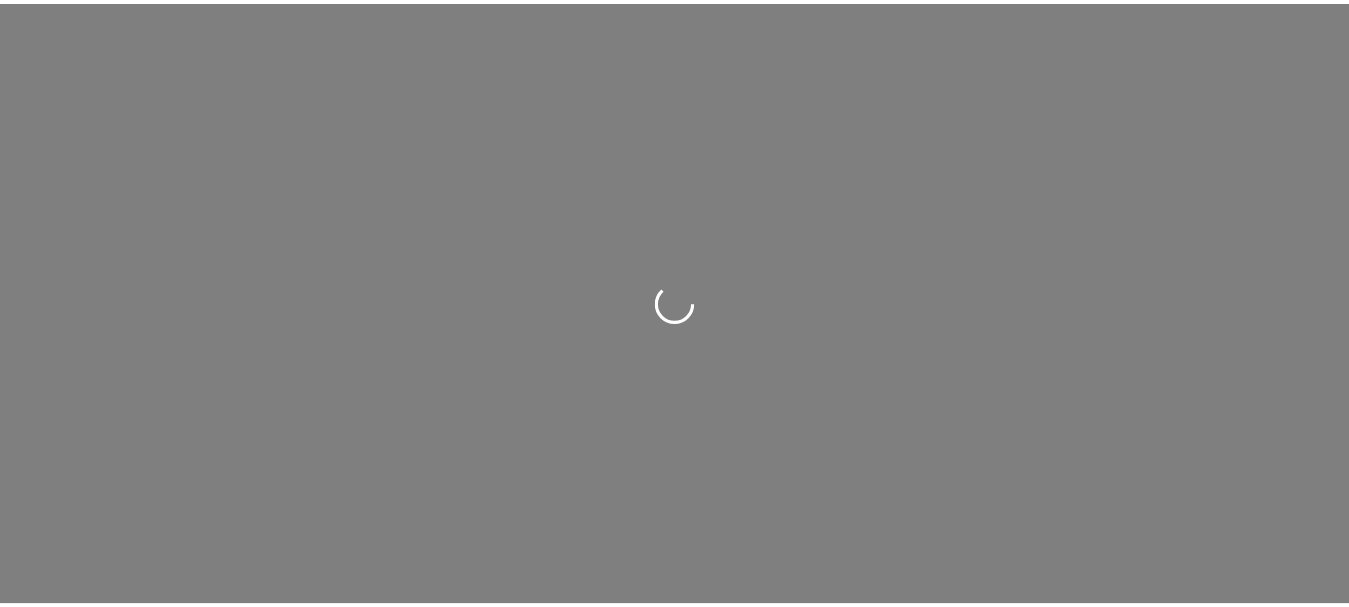 scroll, scrollTop: 0, scrollLeft: 0, axis: both 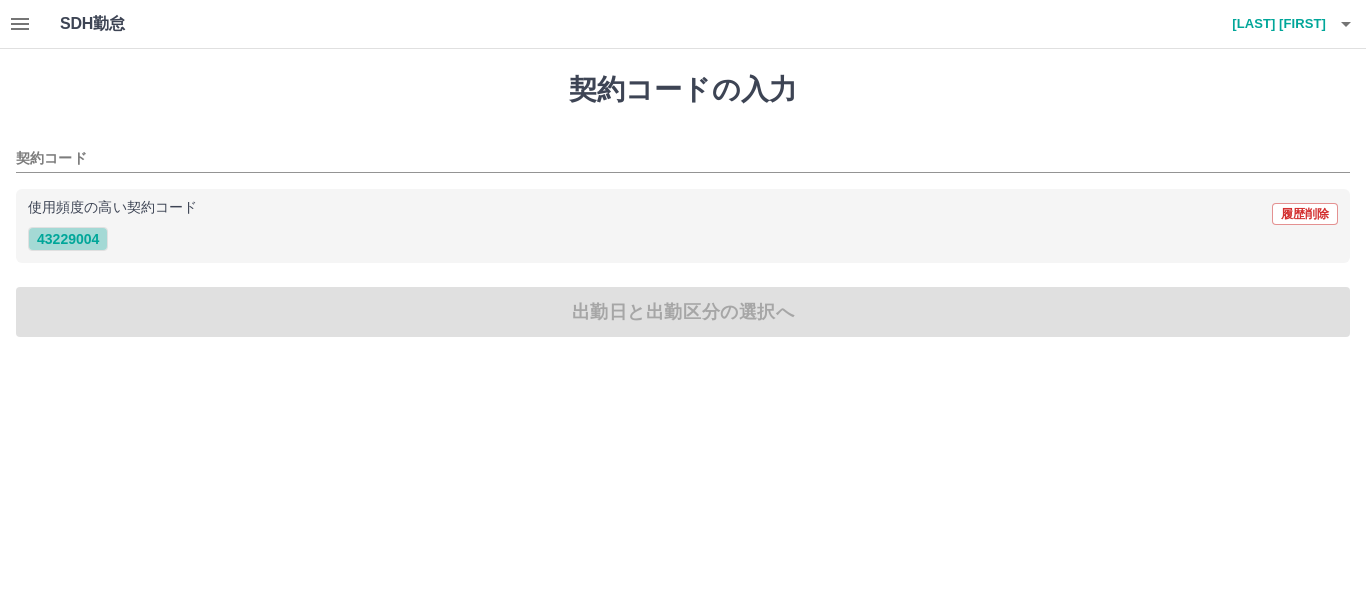 click on "43229004" at bounding box center (68, 239) 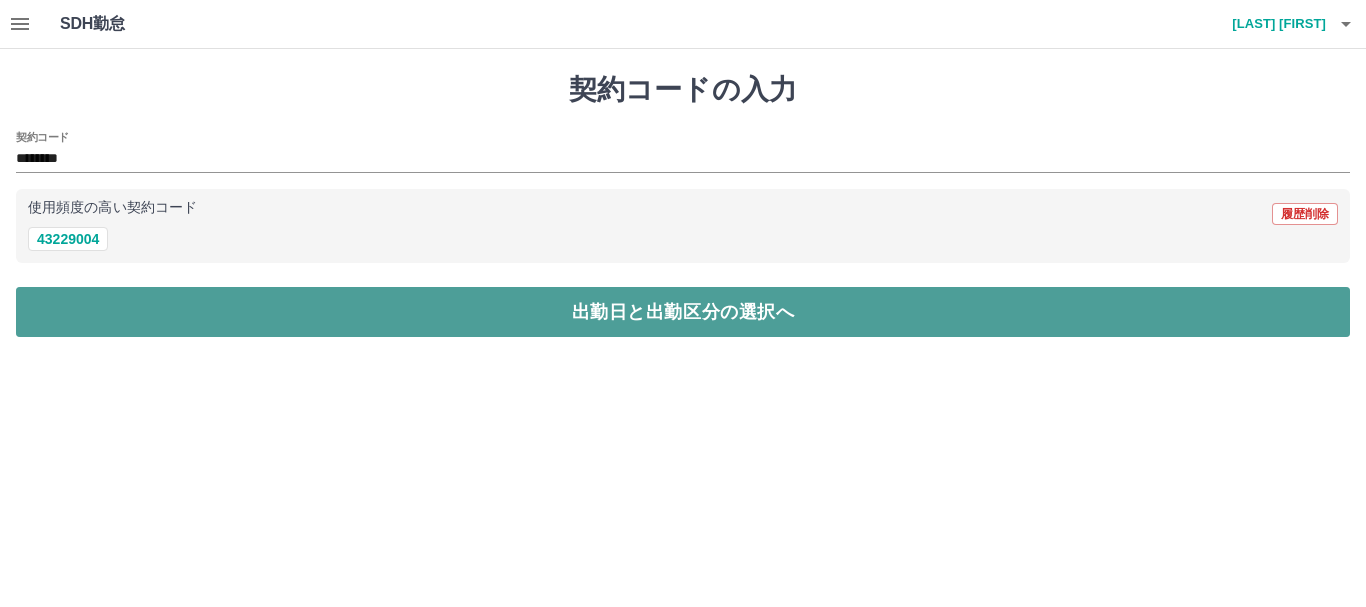 click on "出勤日と出勤区分の選択へ" at bounding box center [683, 312] 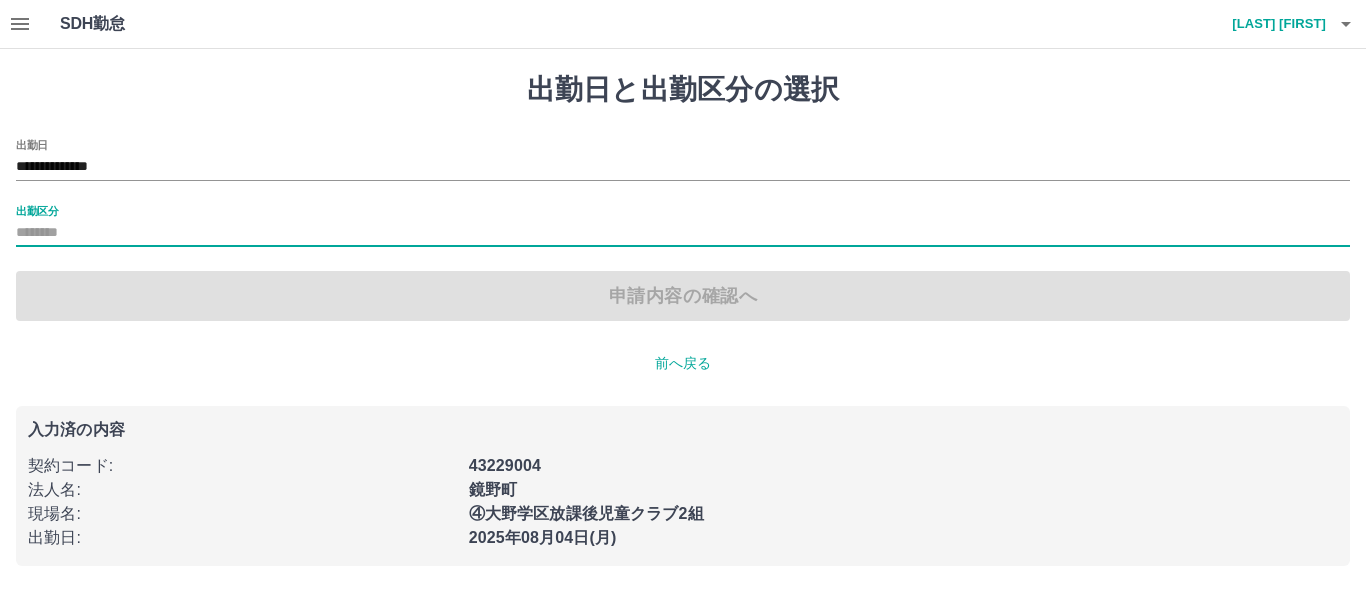 drag, startPoint x: 77, startPoint y: 236, endPoint x: 897, endPoint y: 369, distance: 830.71594 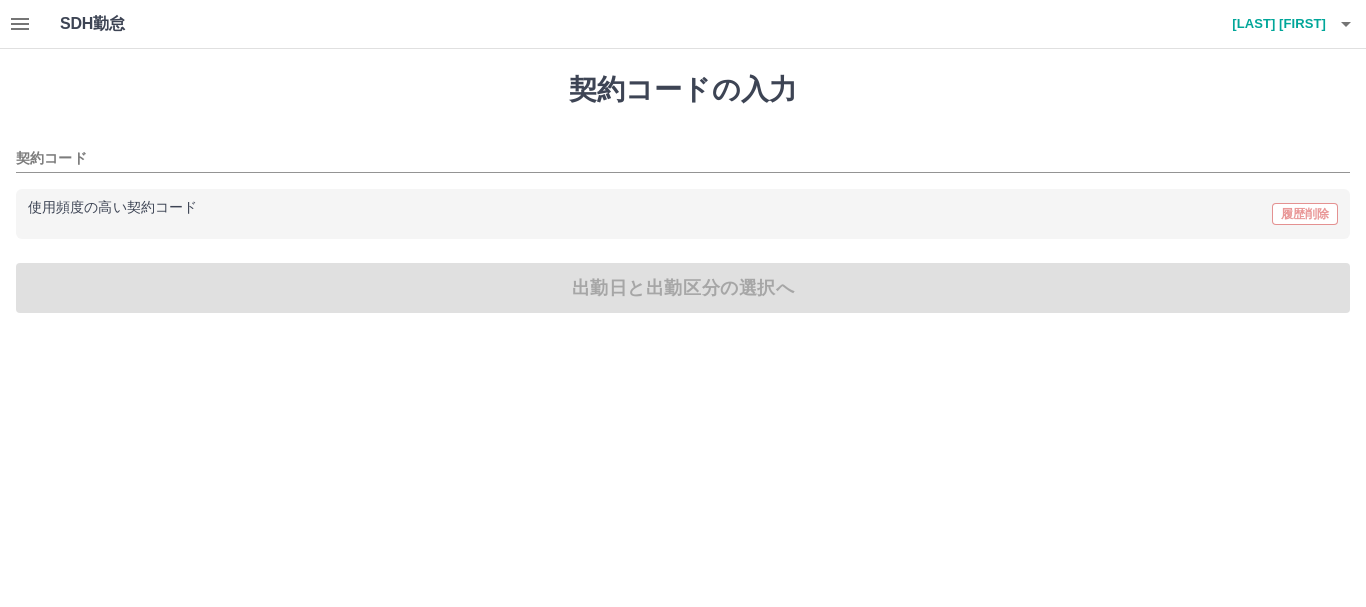 type on "********" 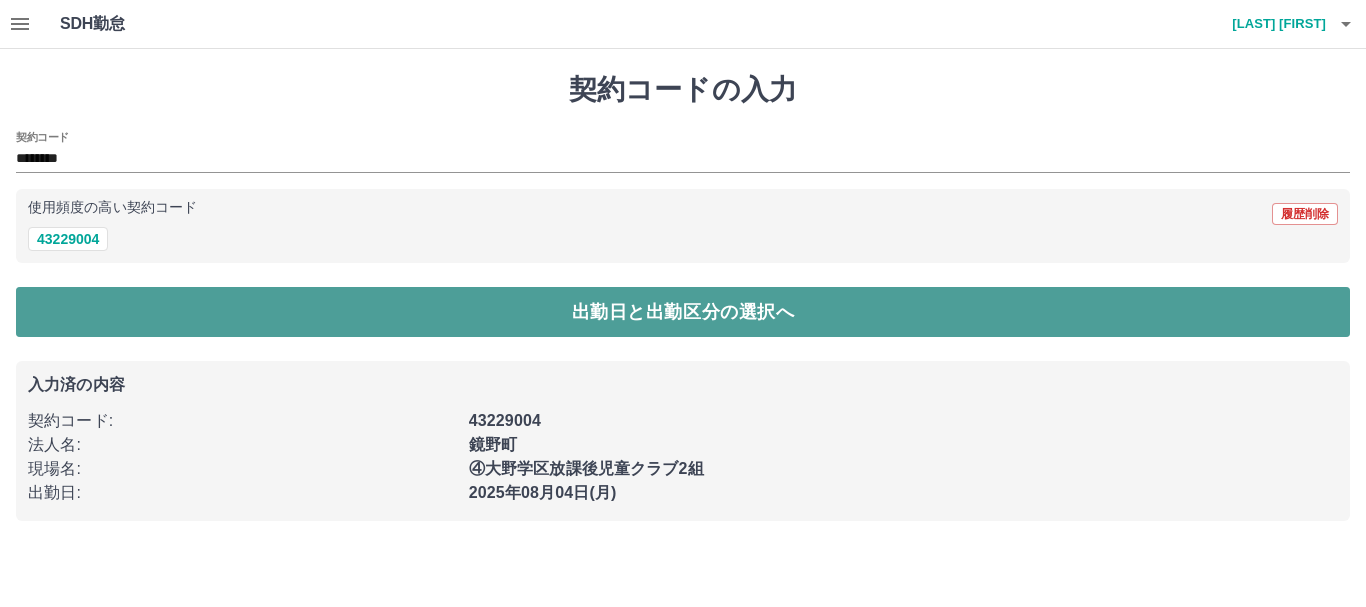 click on "出勤日と出勤区分の選択へ" at bounding box center [683, 312] 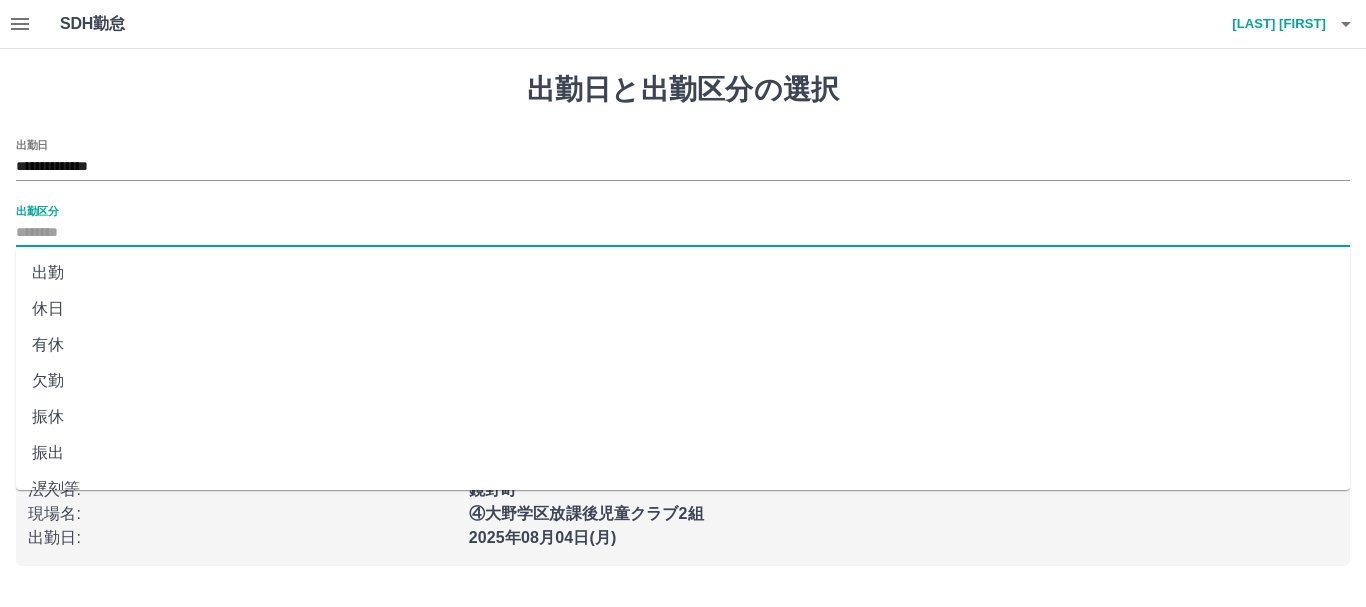 click on "出勤区分" at bounding box center (683, 233) 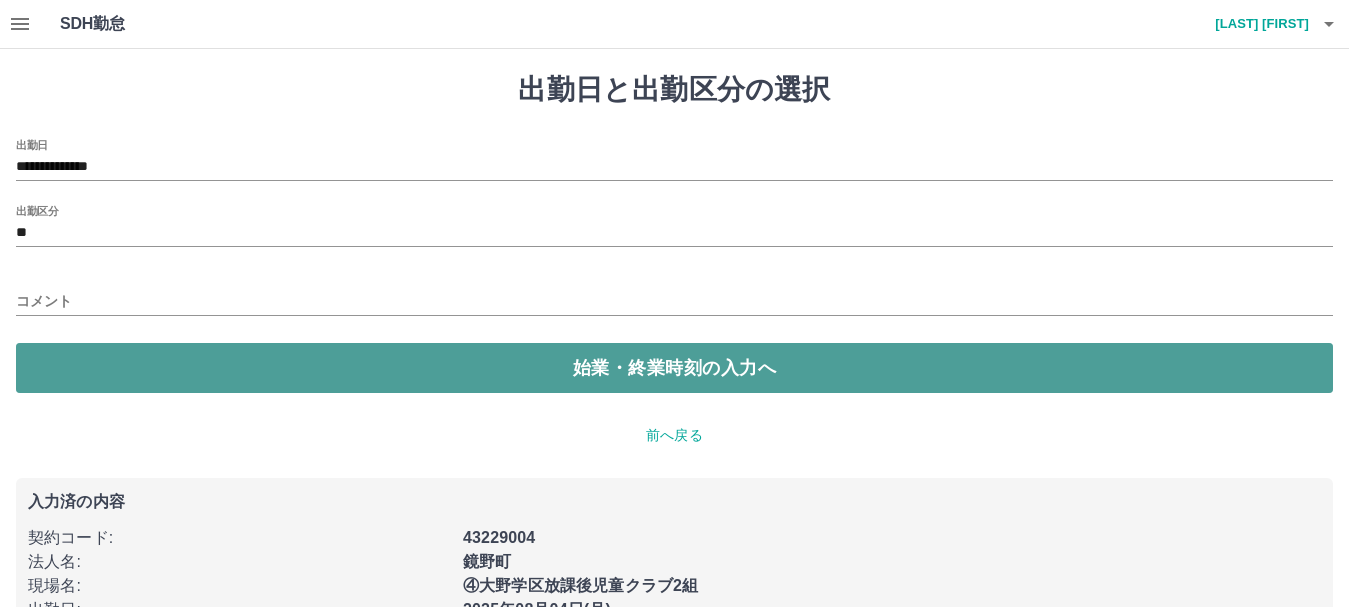 click on "始業・終業時刻の入力へ" at bounding box center (674, 368) 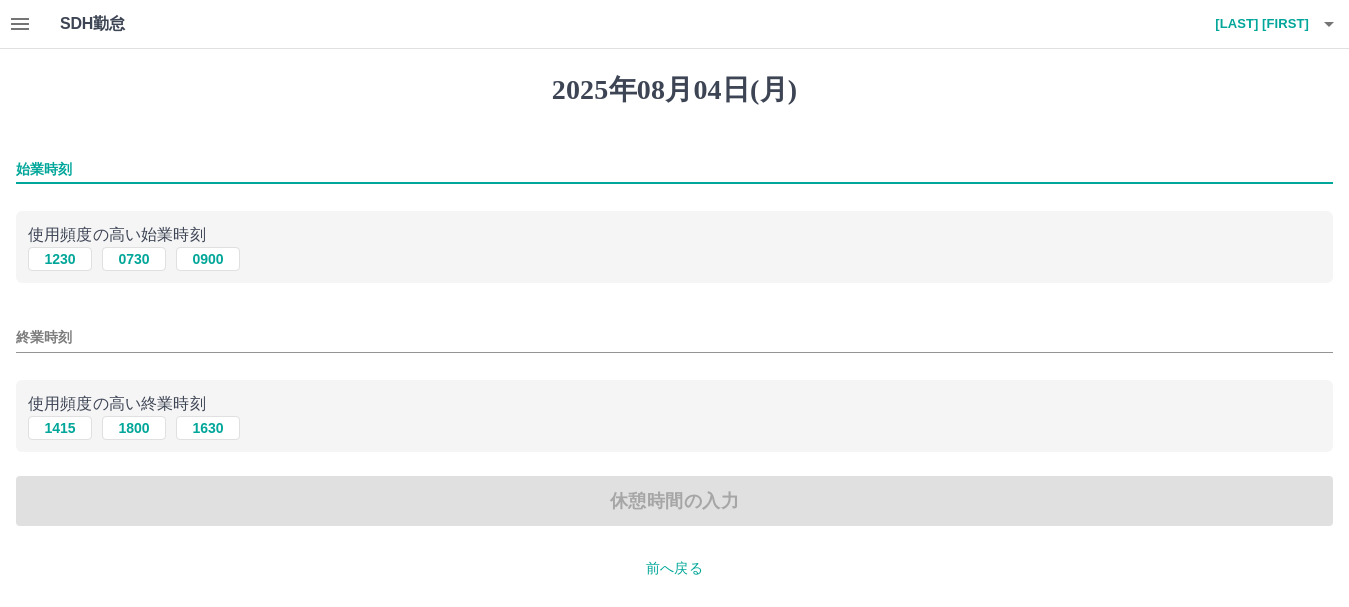 click on "始業時刻" at bounding box center [674, 169] 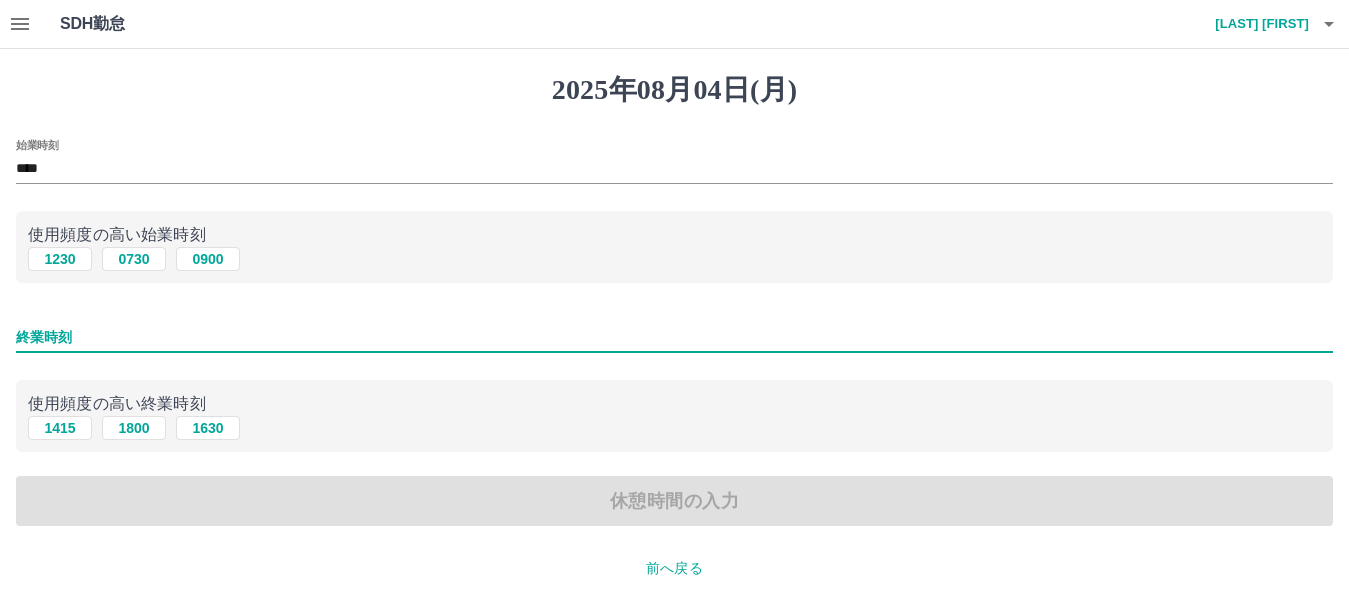 click on "終業時刻" at bounding box center [674, 337] 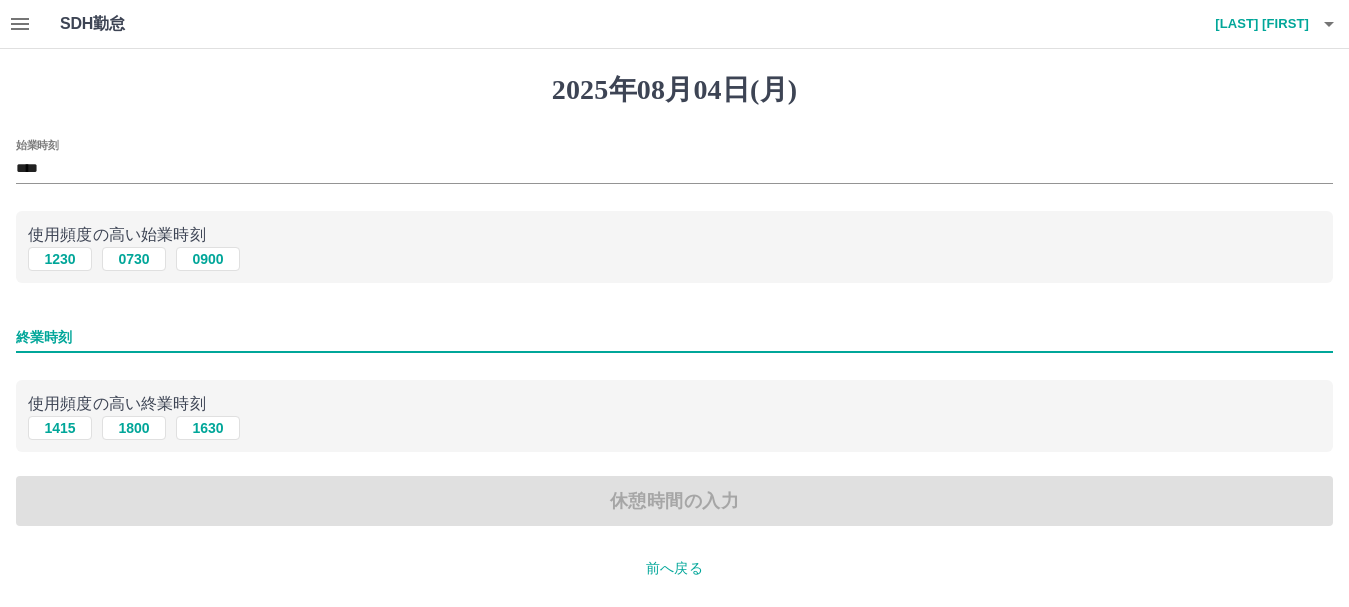 click on "終業時刻" at bounding box center (674, 337) 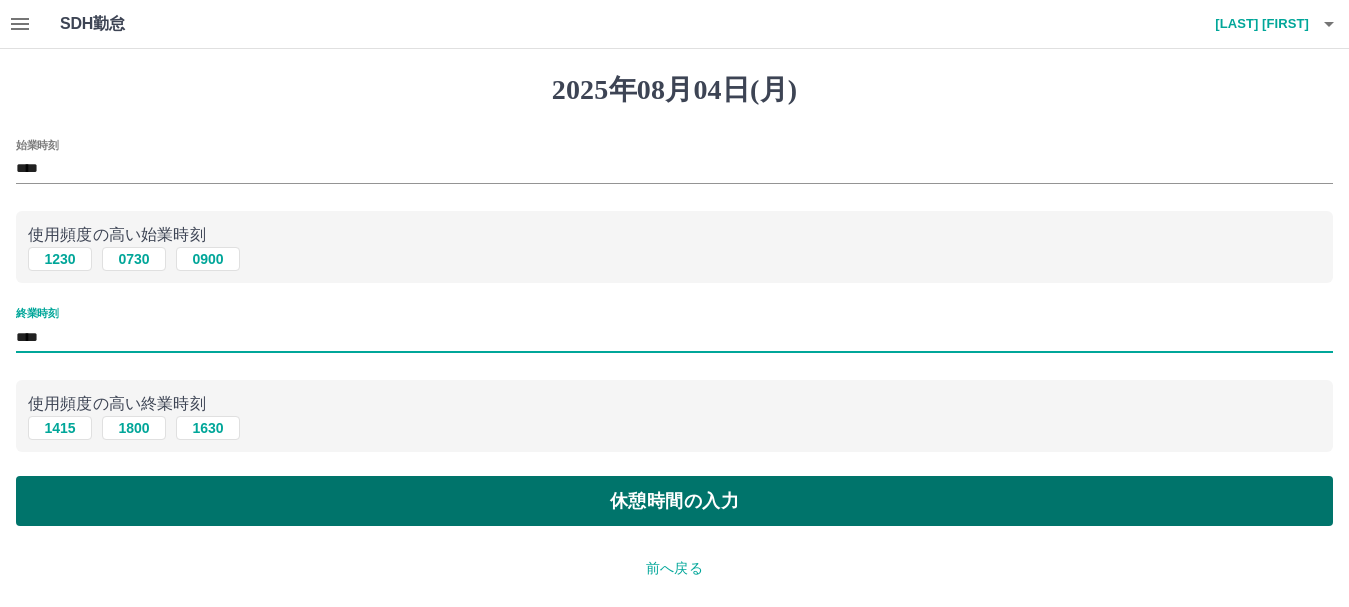 type on "****" 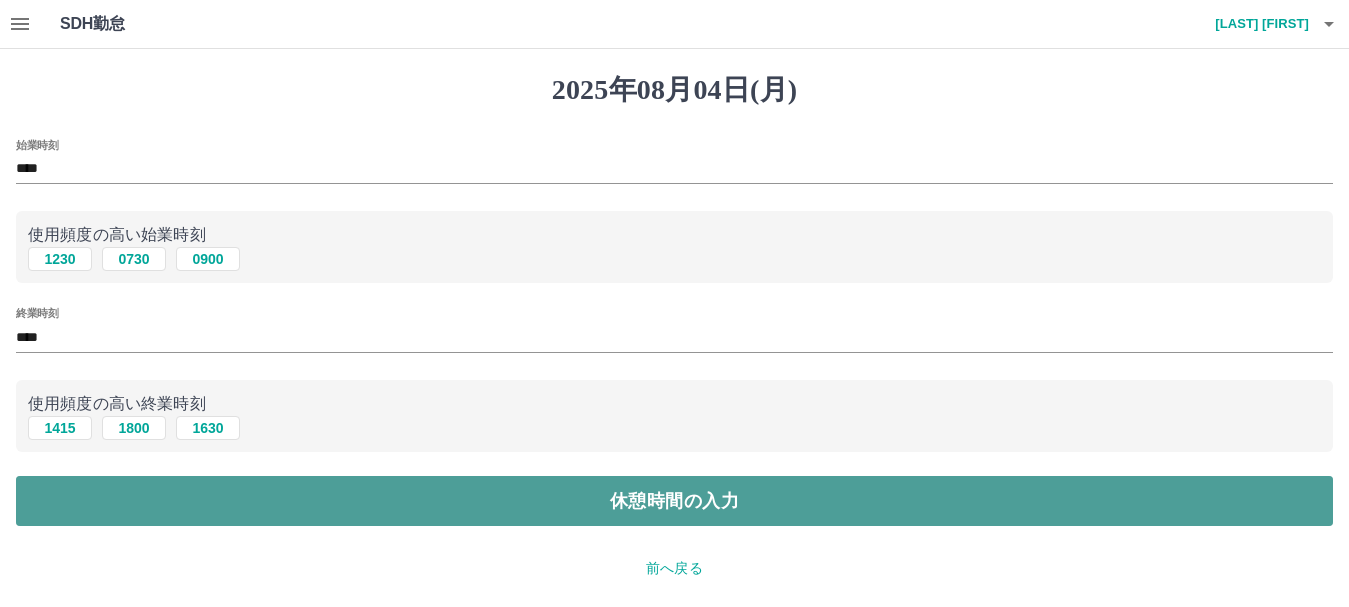 click on "休憩時間の入力" at bounding box center (674, 501) 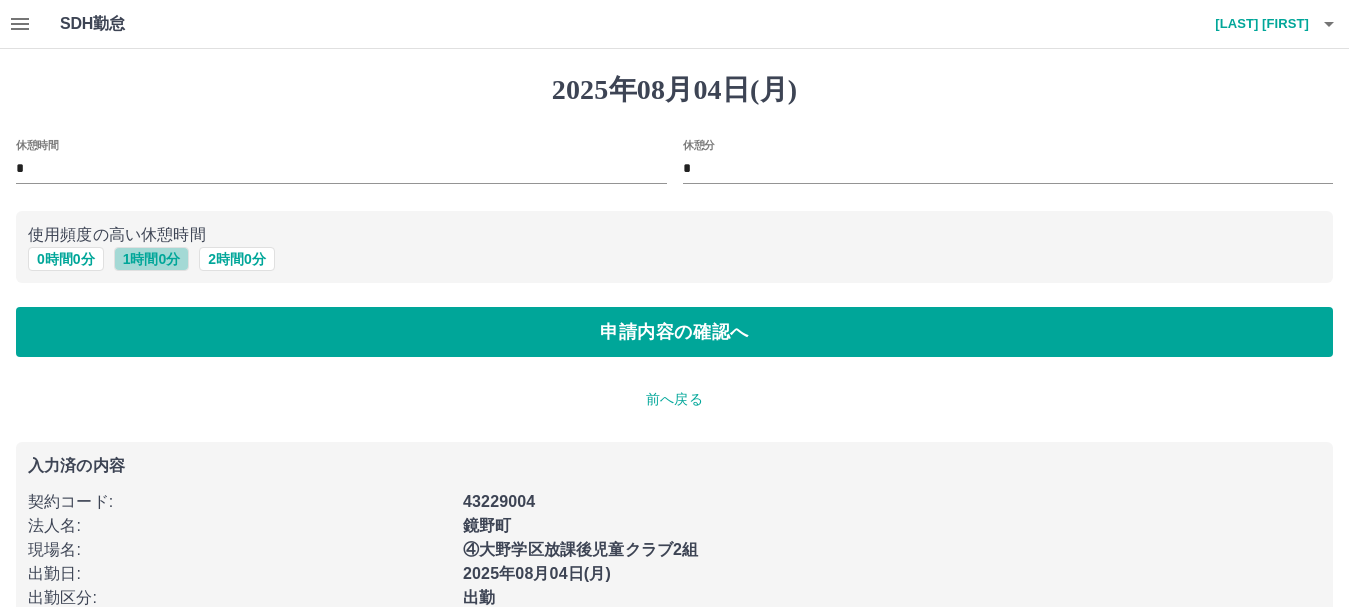 click on "1 時間 0 分" at bounding box center (152, 259) 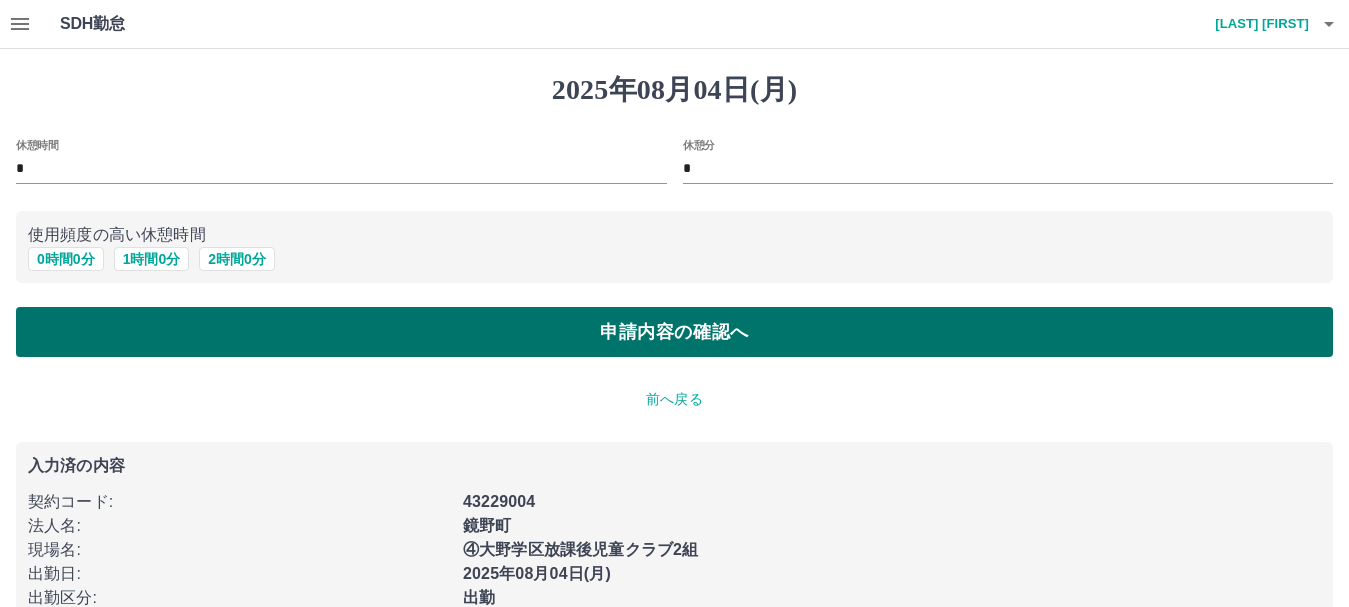click on "申請内容の確認へ" at bounding box center (674, 332) 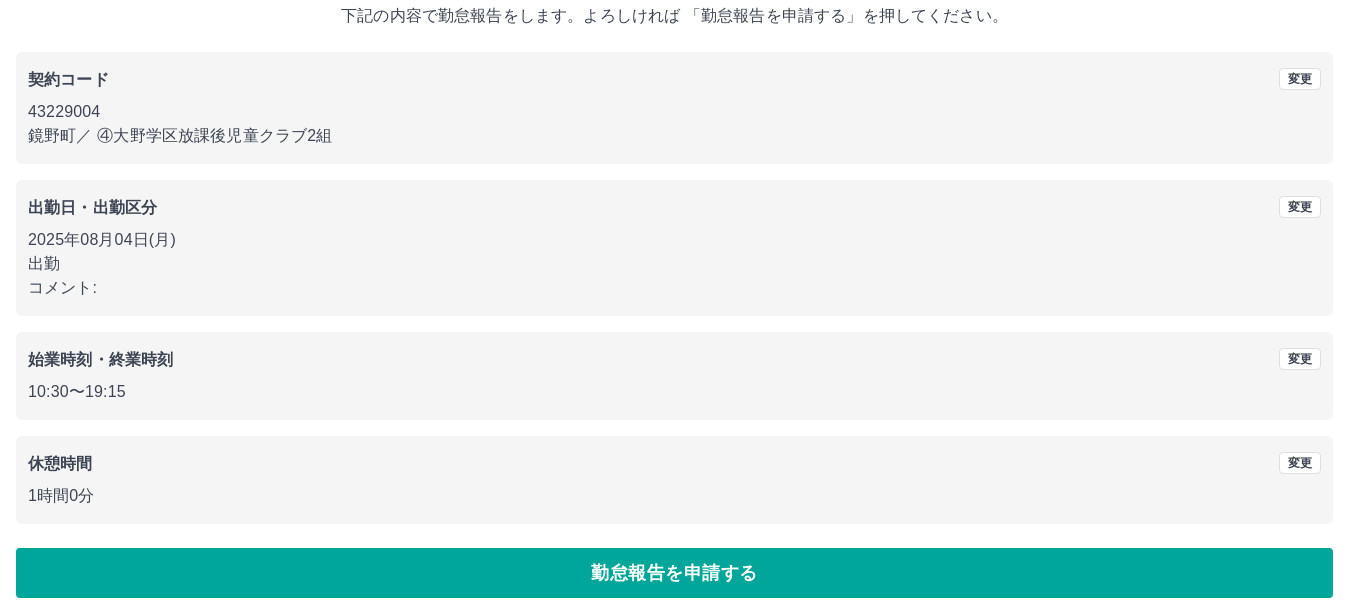 scroll, scrollTop: 142, scrollLeft: 0, axis: vertical 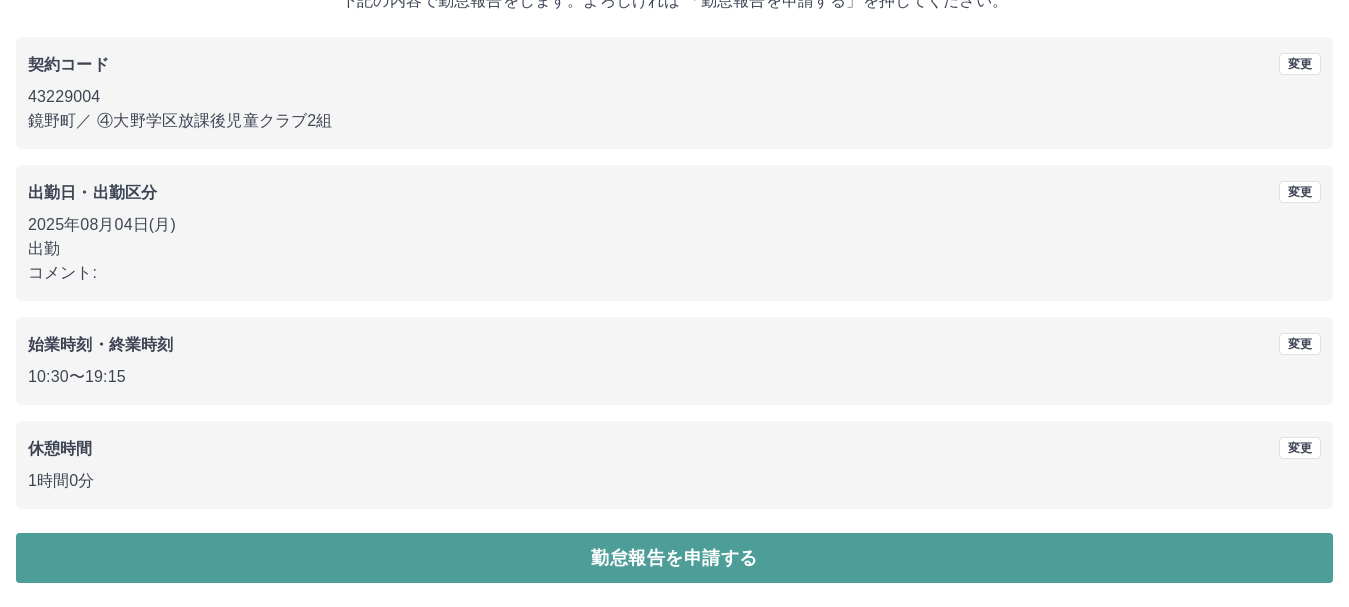 click on "勤怠報告を申請する" at bounding box center [674, 558] 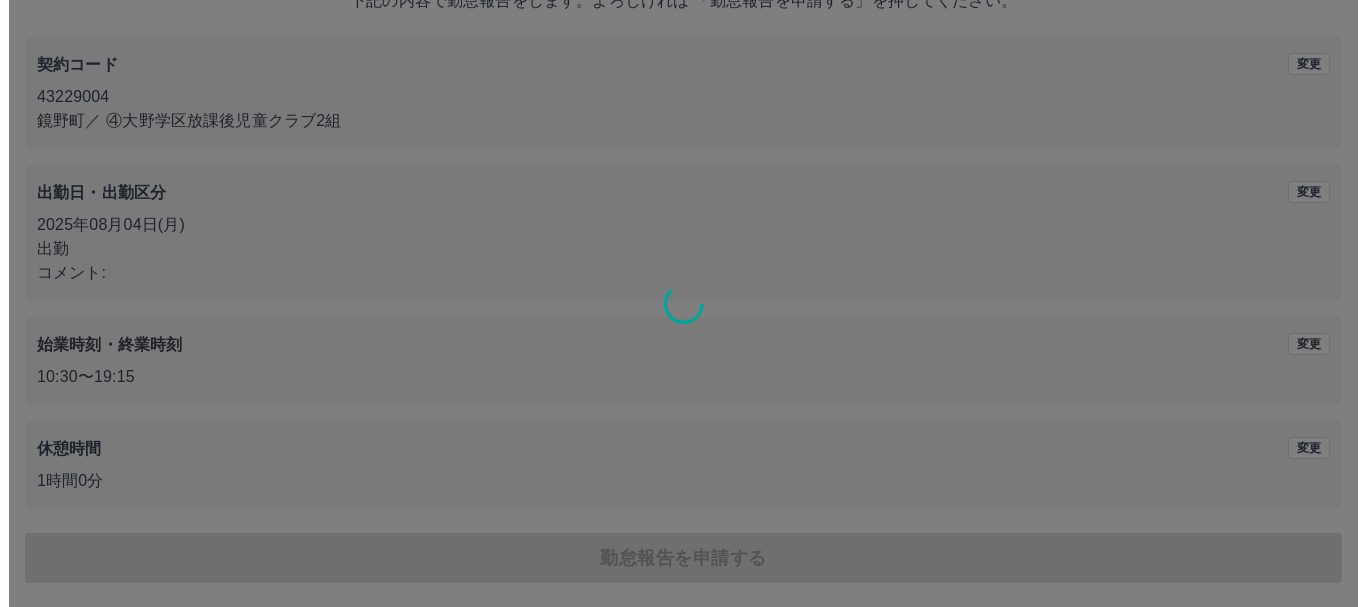 scroll, scrollTop: 0, scrollLeft: 0, axis: both 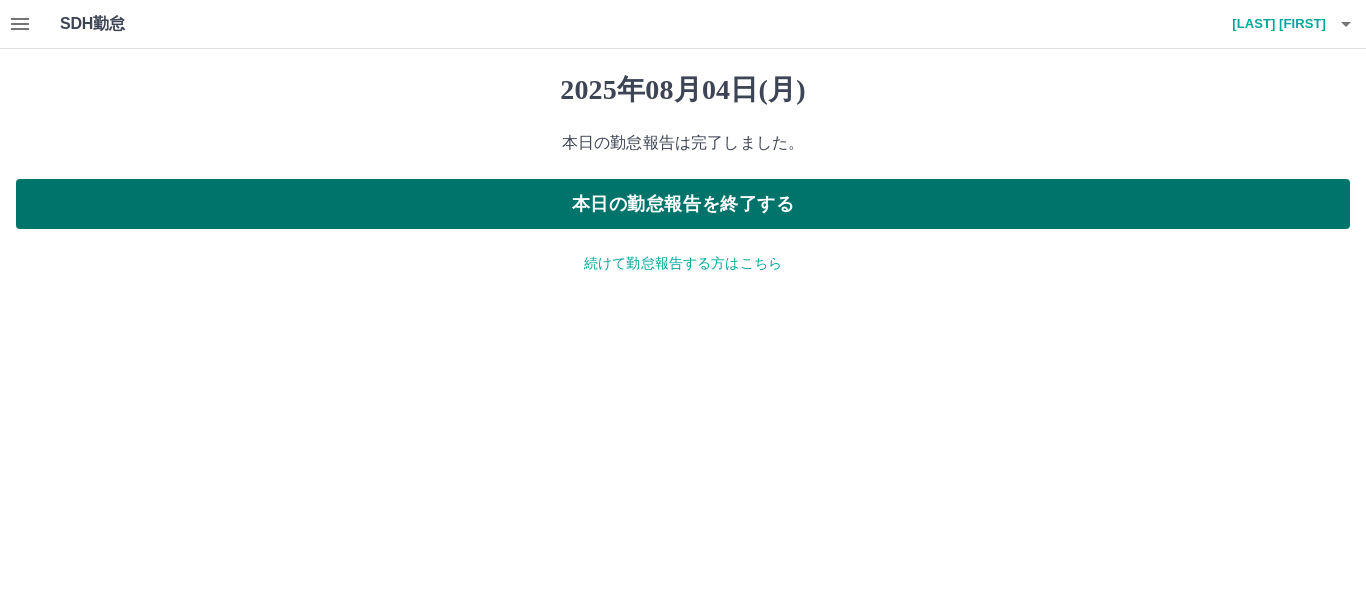 click on "本日の勤怠報告を終了する" at bounding box center (683, 204) 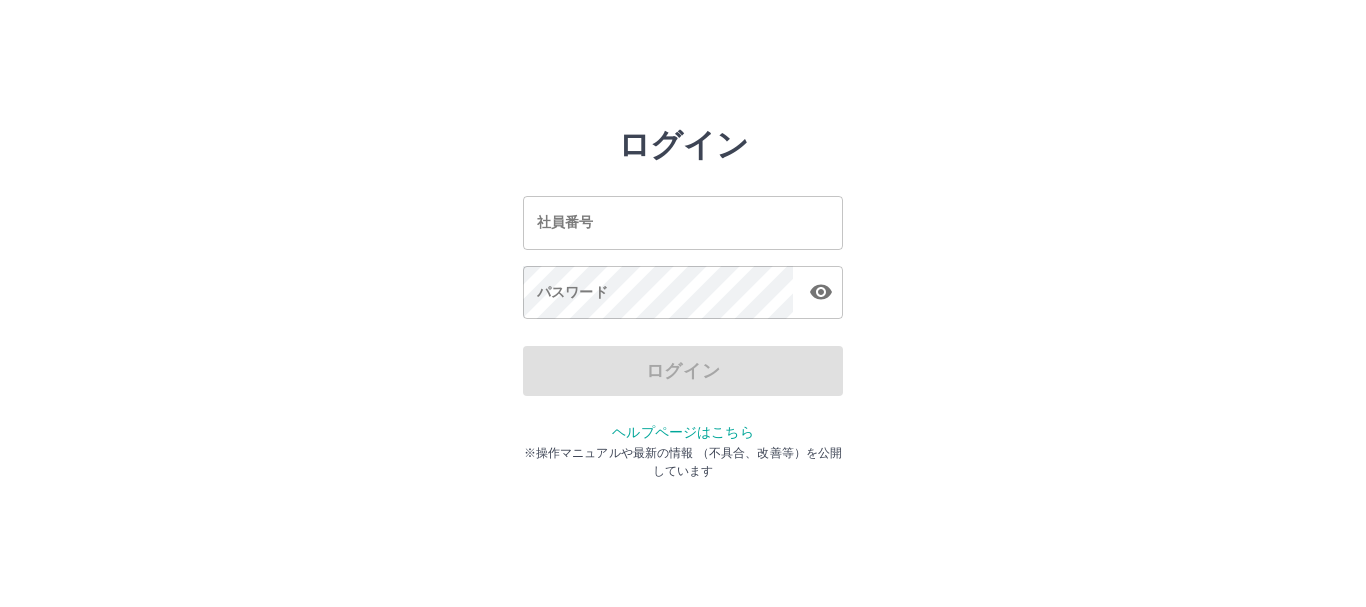 scroll, scrollTop: 0, scrollLeft: 0, axis: both 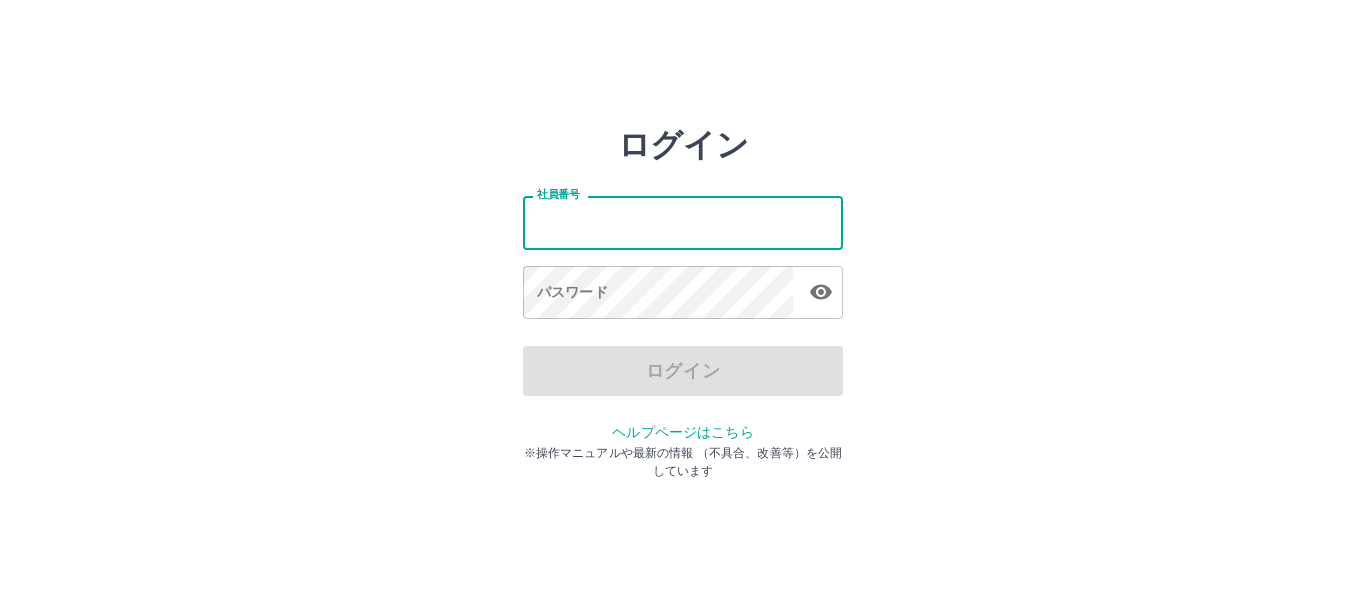 click on "社員番号" at bounding box center [683, 222] 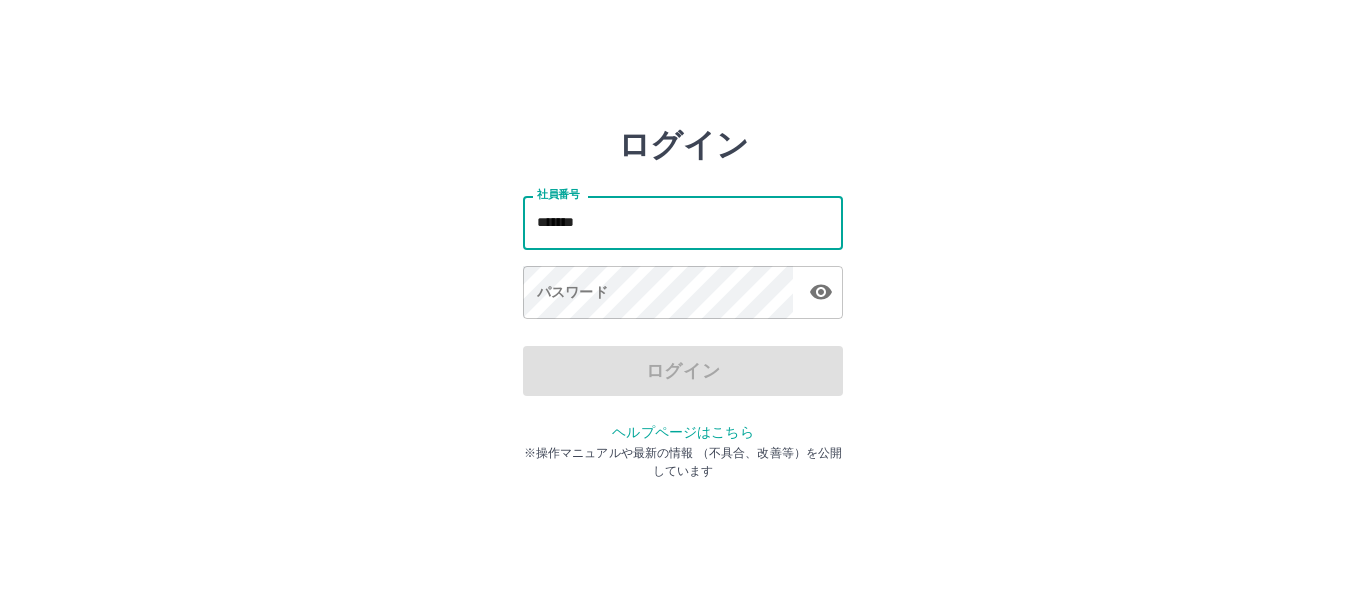 type on "*******" 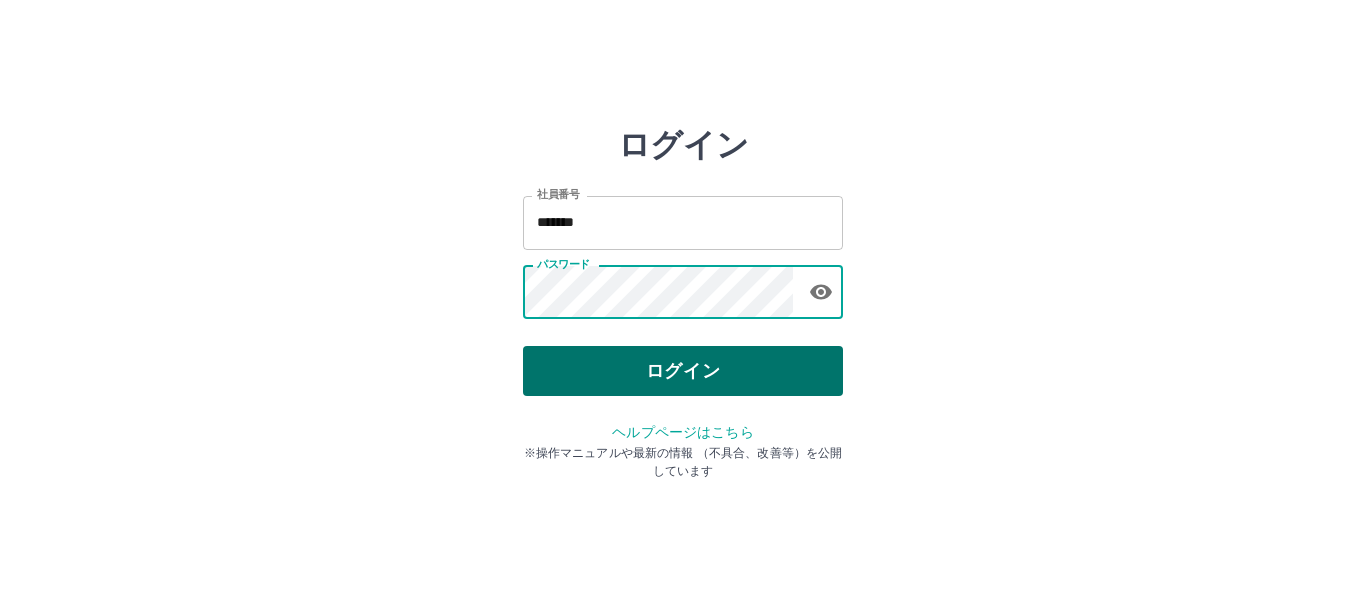click on "ログイン" at bounding box center [683, 371] 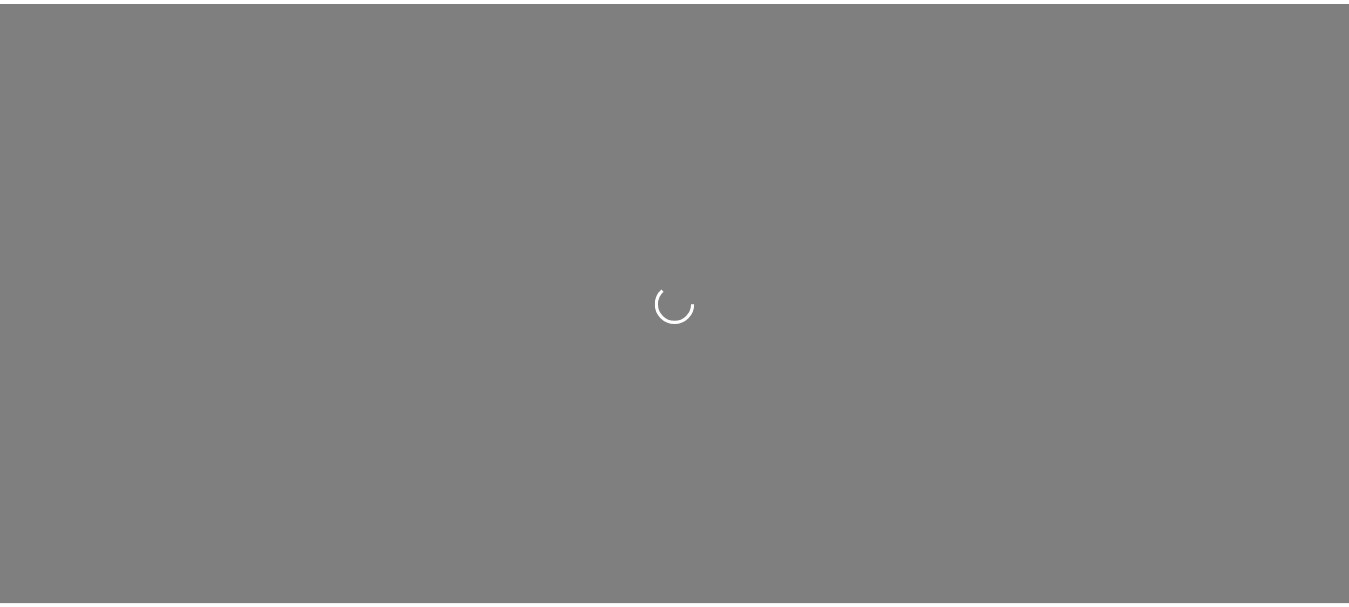scroll, scrollTop: 0, scrollLeft: 0, axis: both 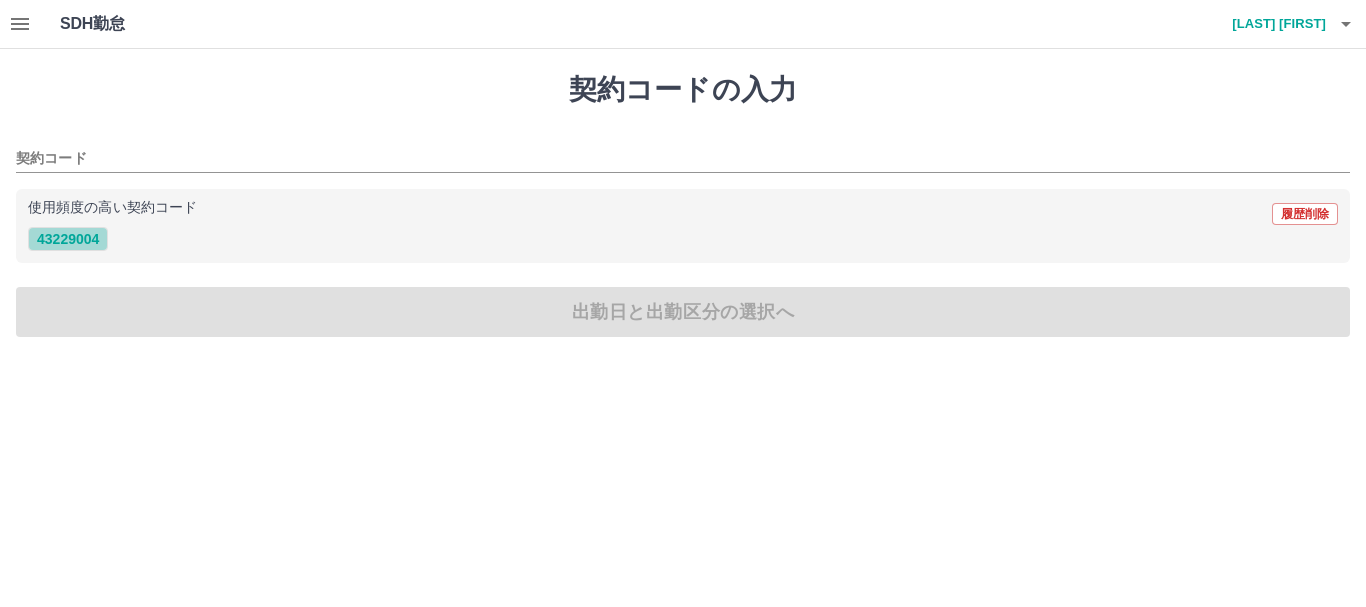 click on "43229004" at bounding box center (68, 239) 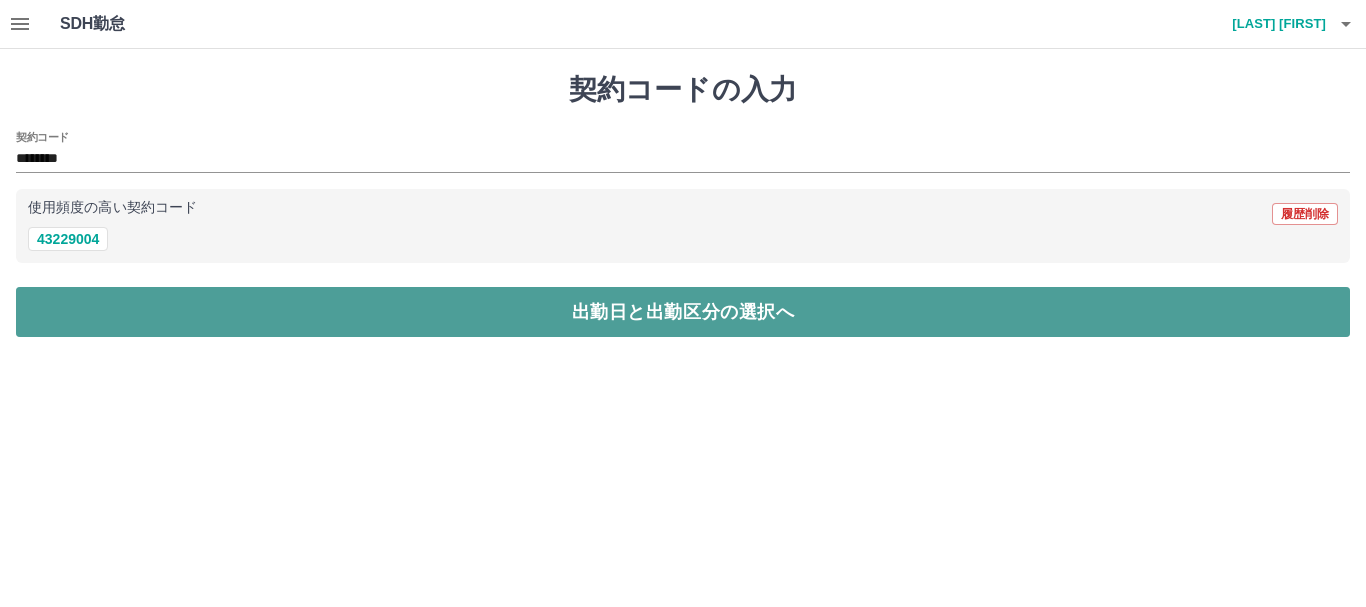 click on "出勤日と出勤区分の選択へ" at bounding box center (683, 312) 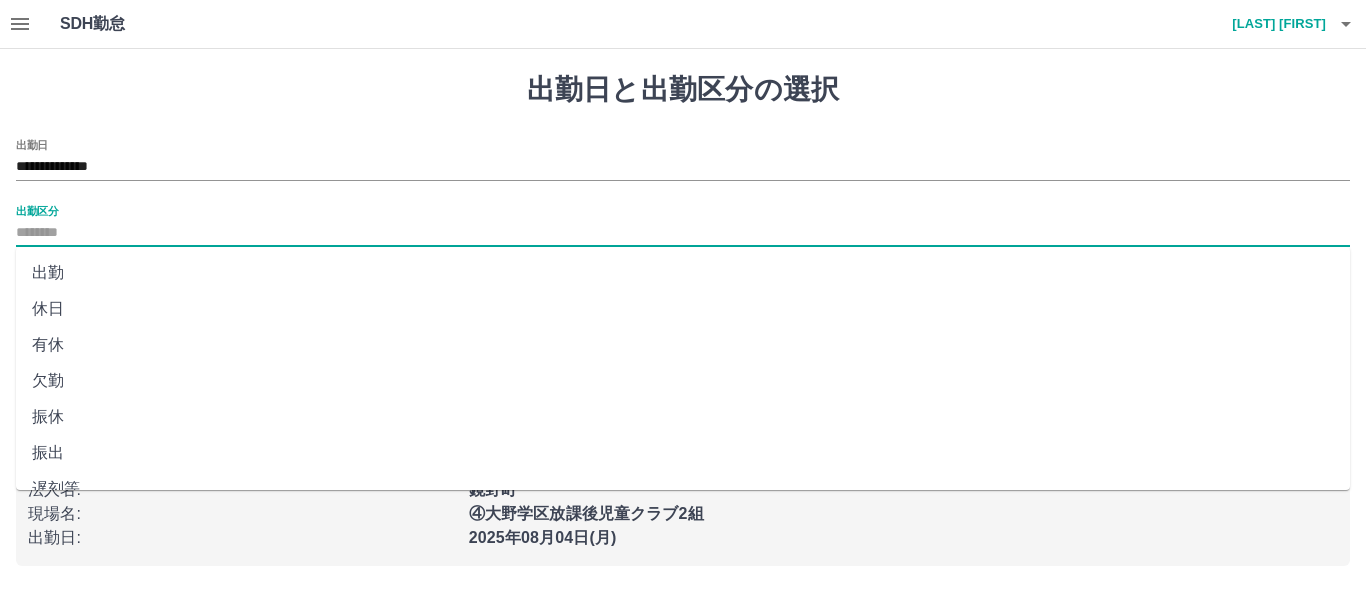 click on "出勤区分" at bounding box center [683, 233] 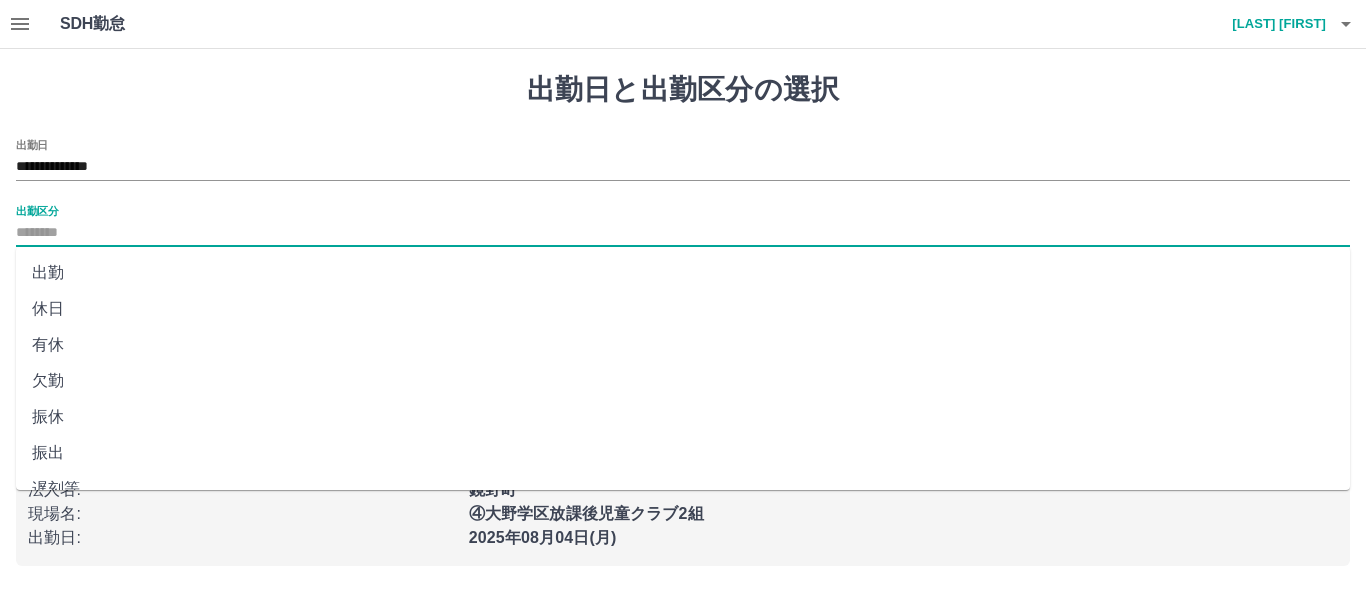 click on "出勤" at bounding box center (683, 273) 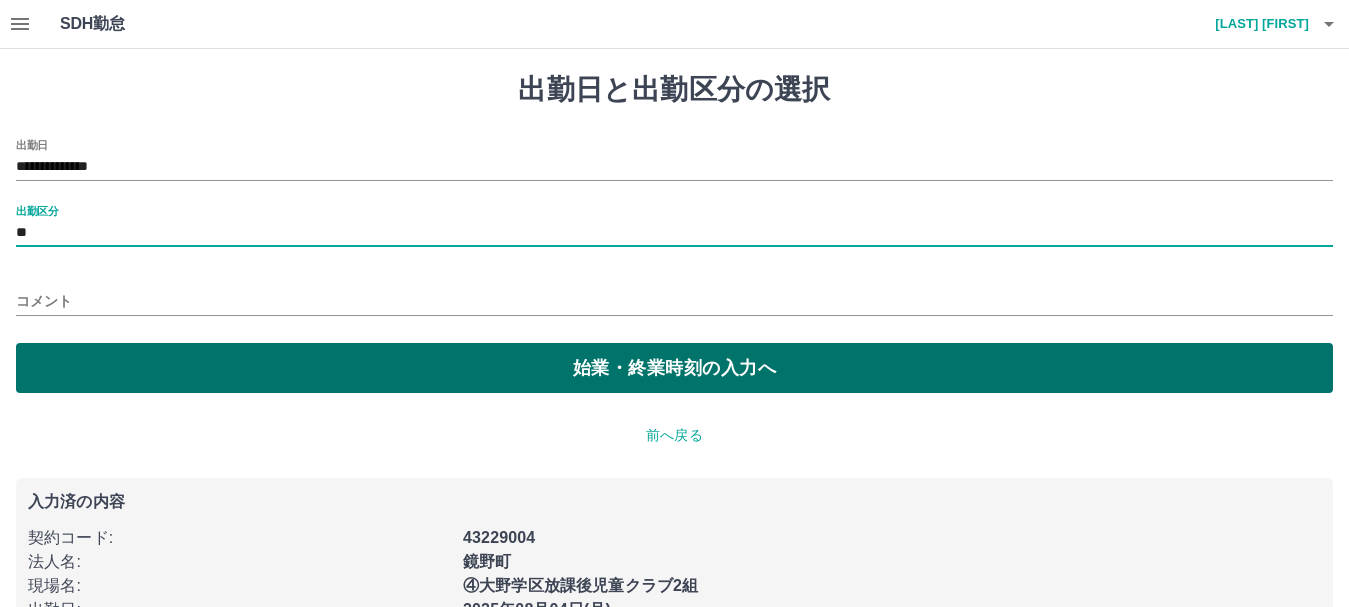click on "始業・終業時刻の入力へ" at bounding box center (674, 368) 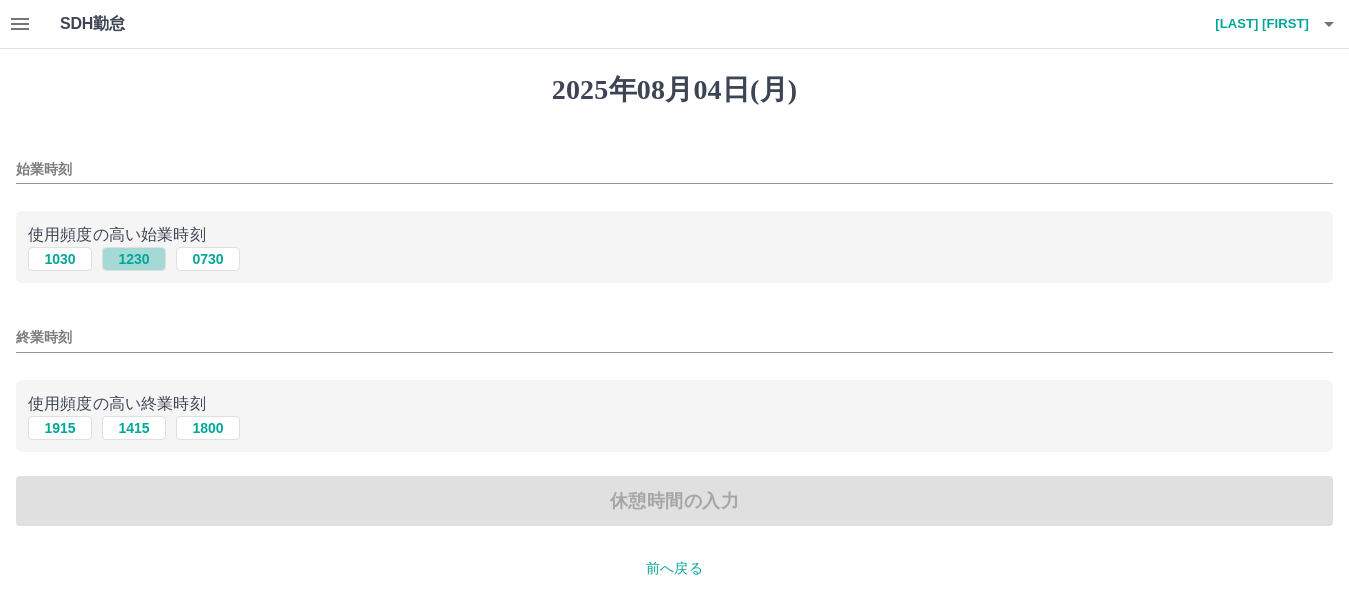 click on "1230" at bounding box center [134, 259] 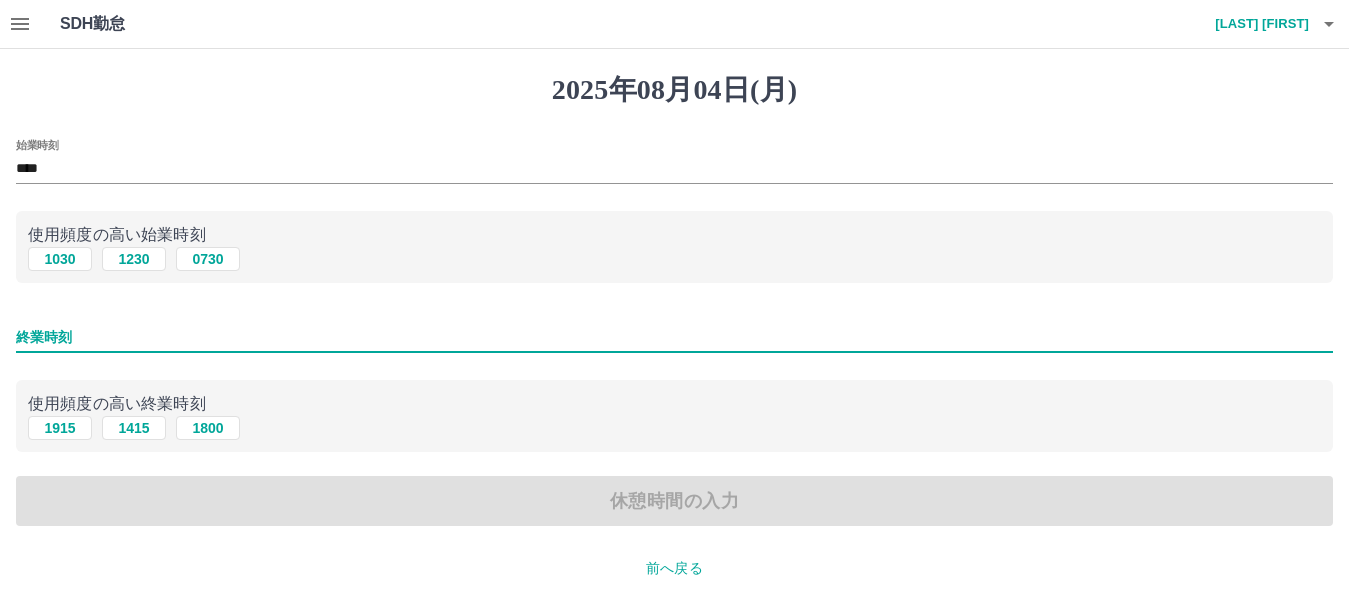 click on "終業時刻" at bounding box center (674, 337) 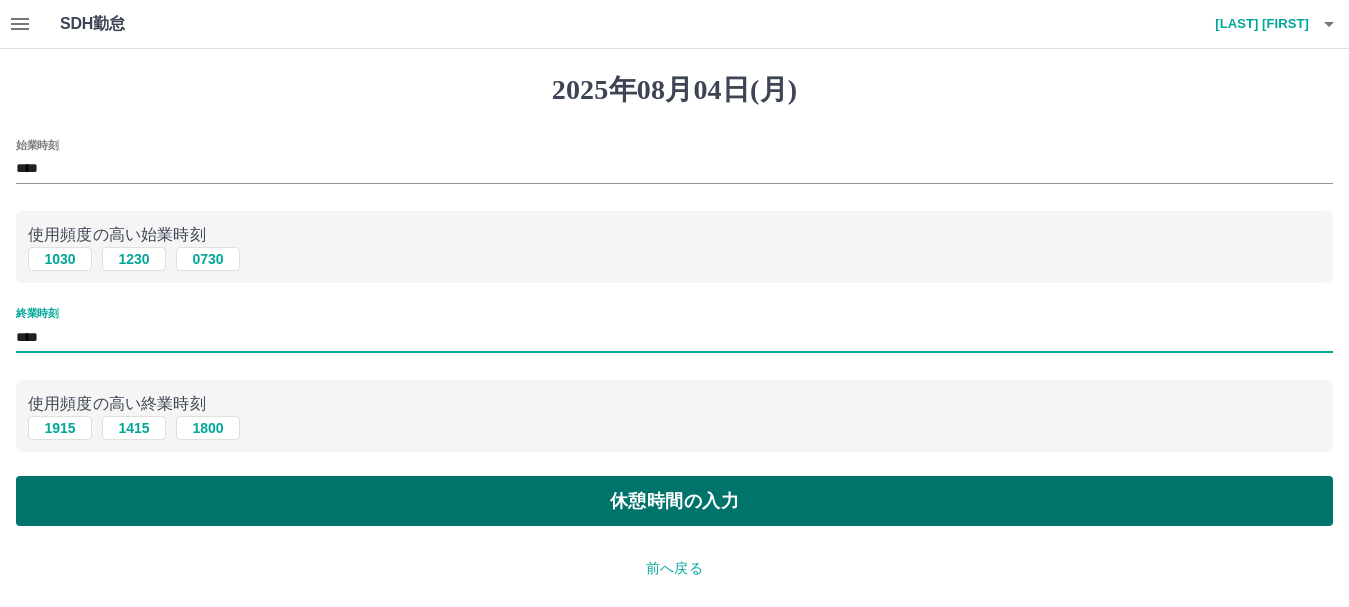 type on "****" 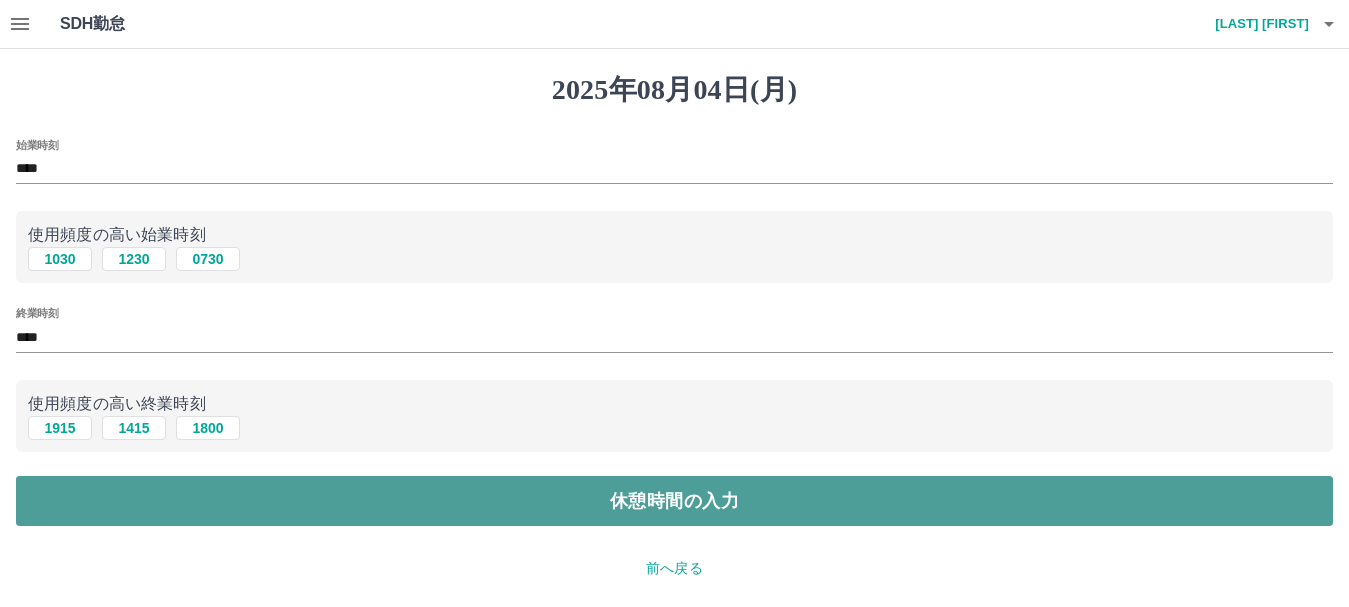 click on "休憩時間の入力" at bounding box center [674, 501] 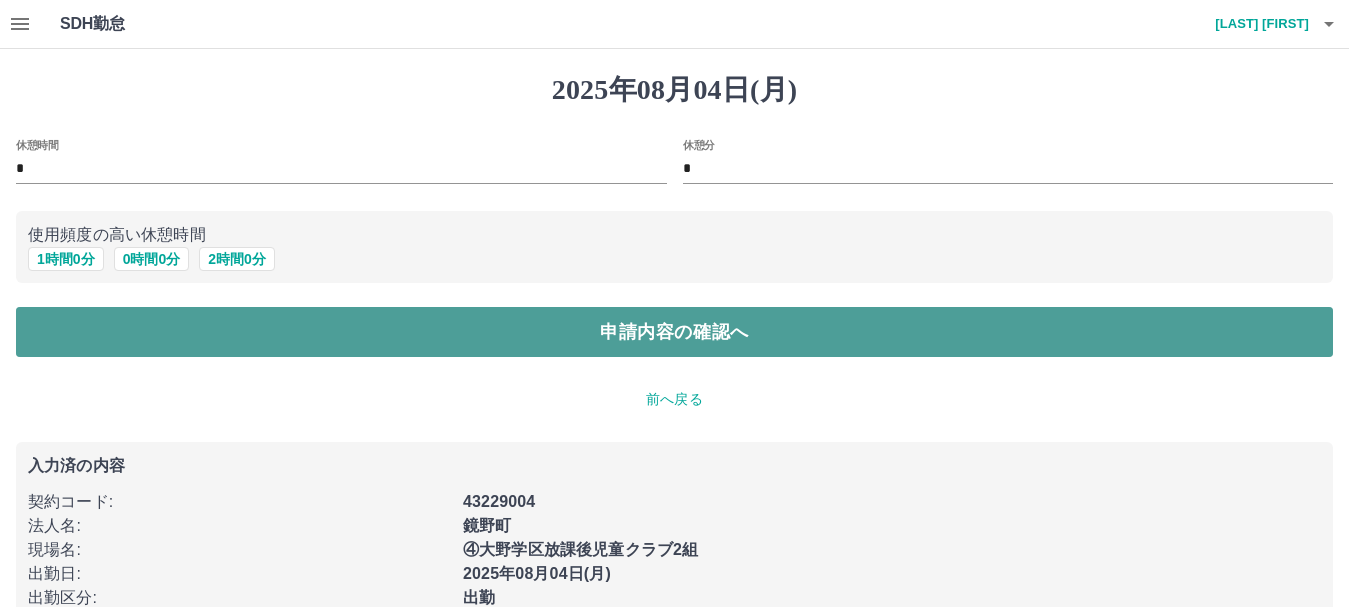 click on "申請内容の確認へ" at bounding box center (674, 332) 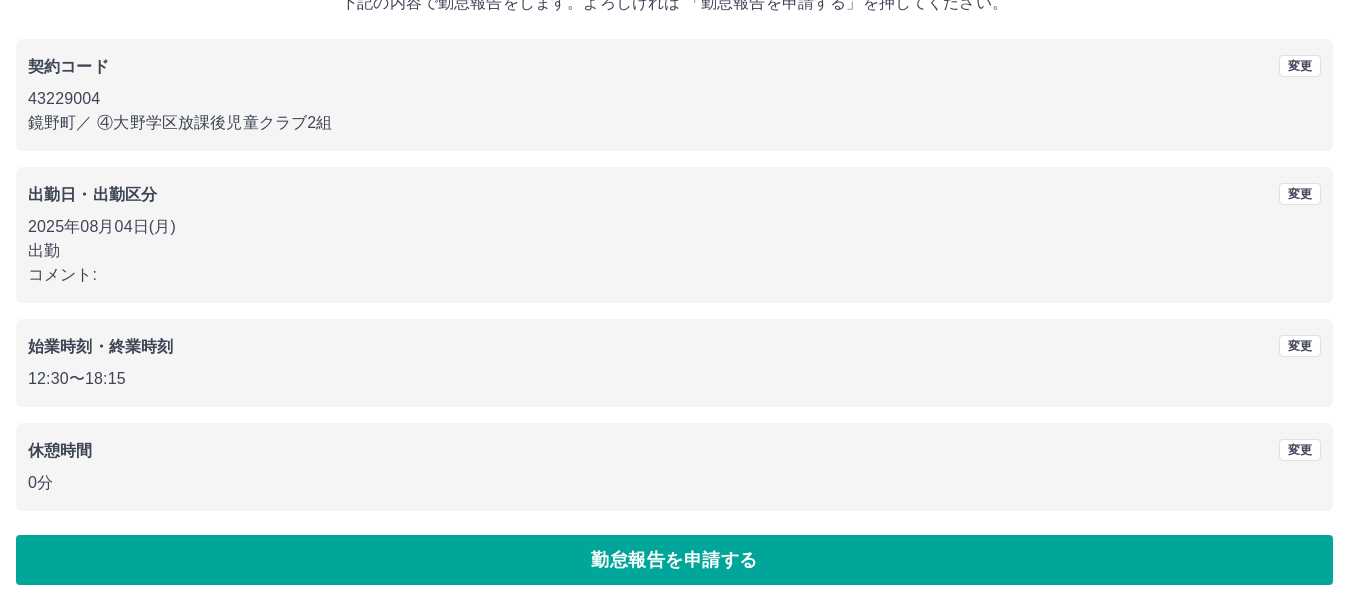 scroll, scrollTop: 142, scrollLeft: 0, axis: vertical 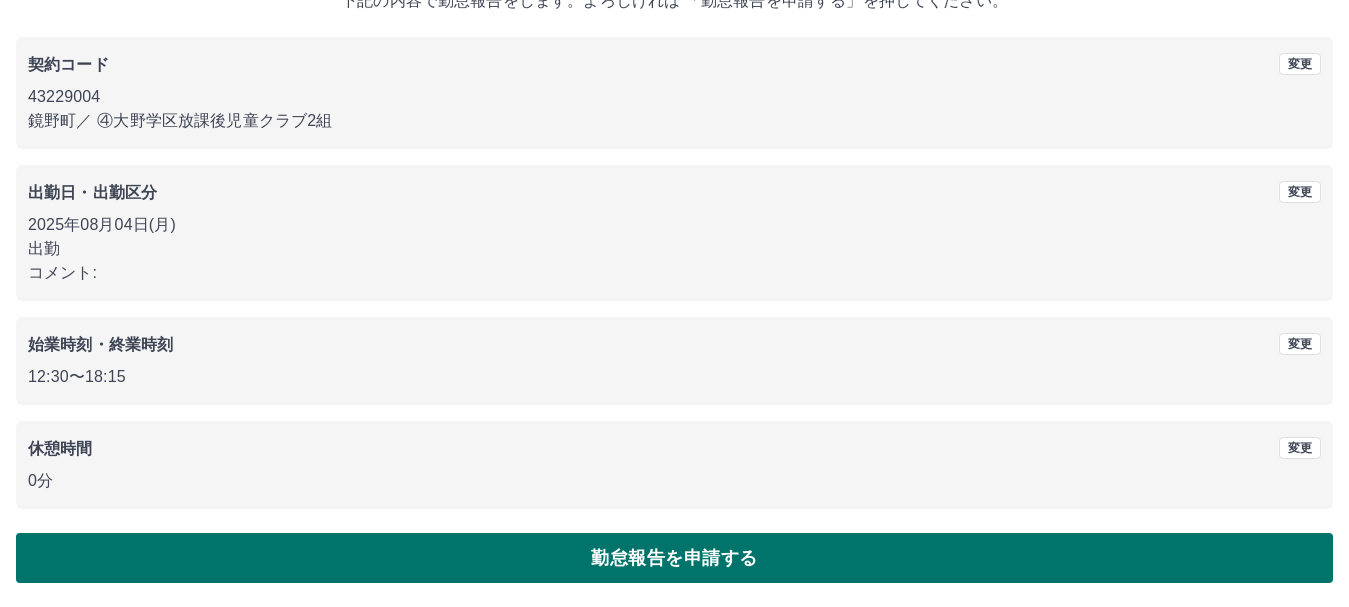 click on "勤怠報告を申請する" at bounding box center [674, 558] 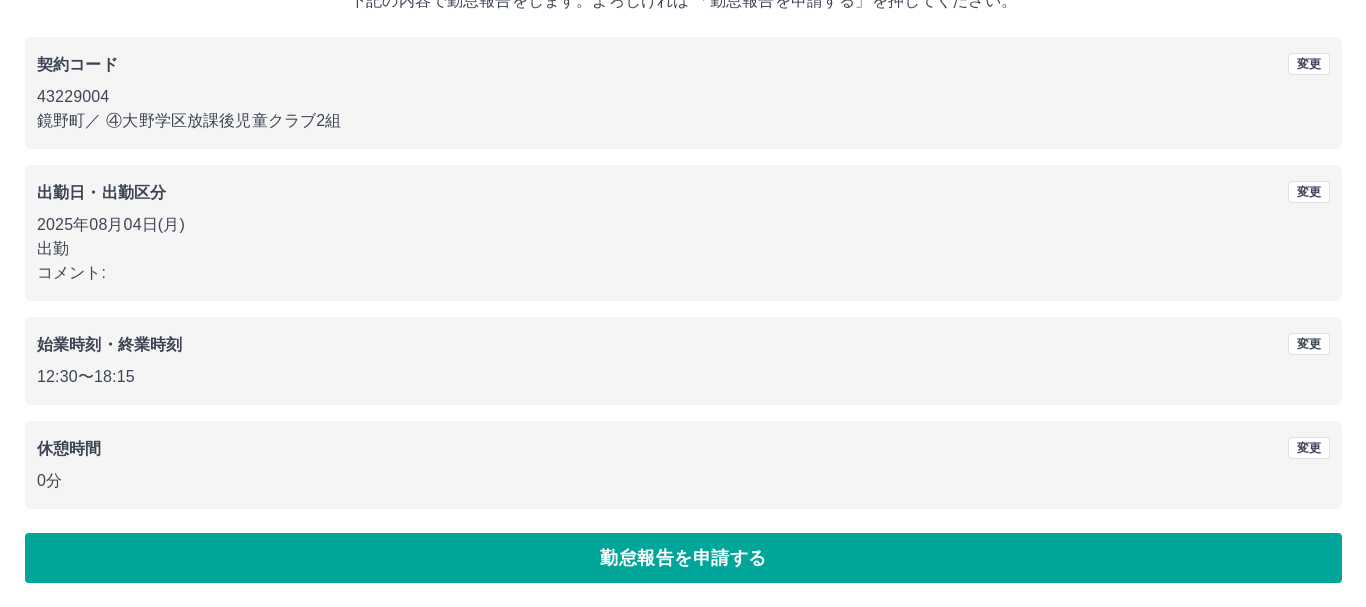 scroll, scrollTop: 0, scrollLeft: 0, axis: both 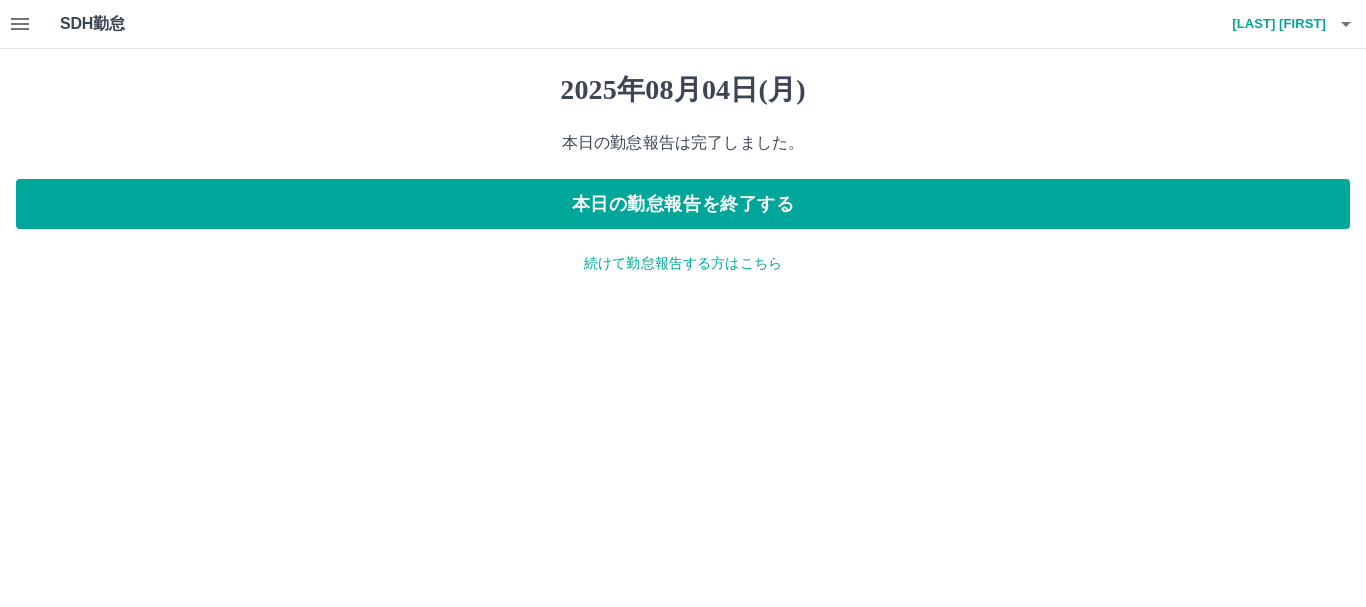 click on "2025年08月04日(月) 本日の勤怠報告は完了しました。 本日の勤怠報告を終了する 続けて勤怠報告する方はこちら" at bounding box center (683, 173) 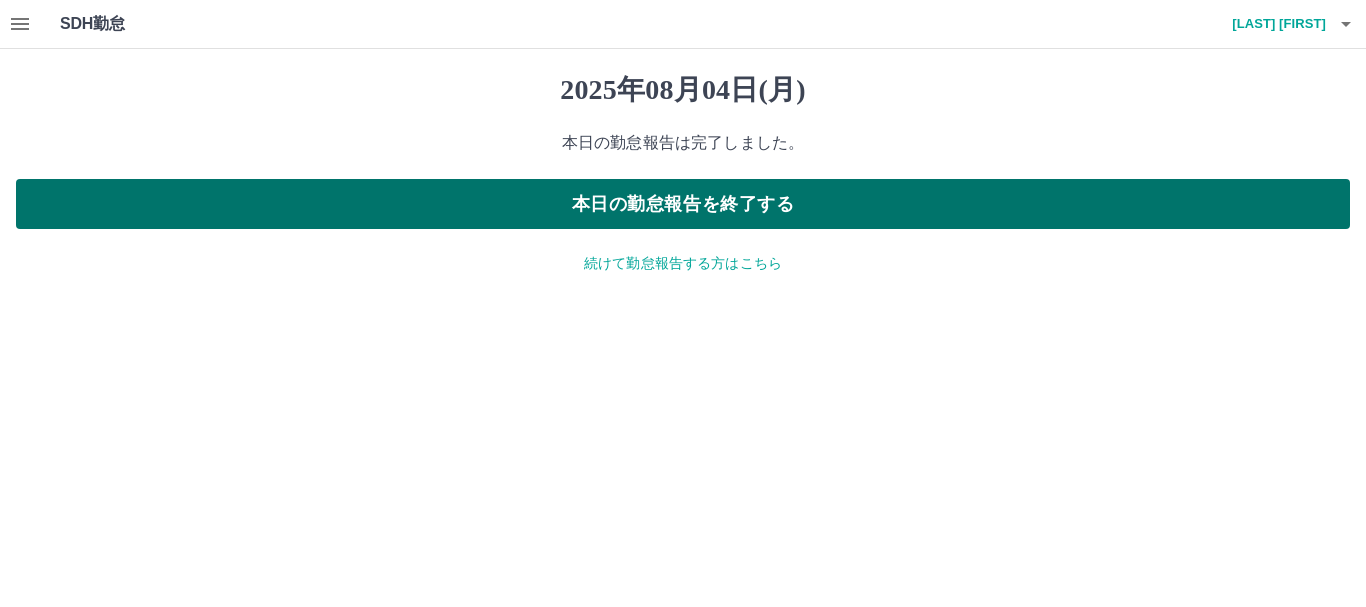 click on "本日の勤怠報告を終了する" at bounding box center [683, 204] 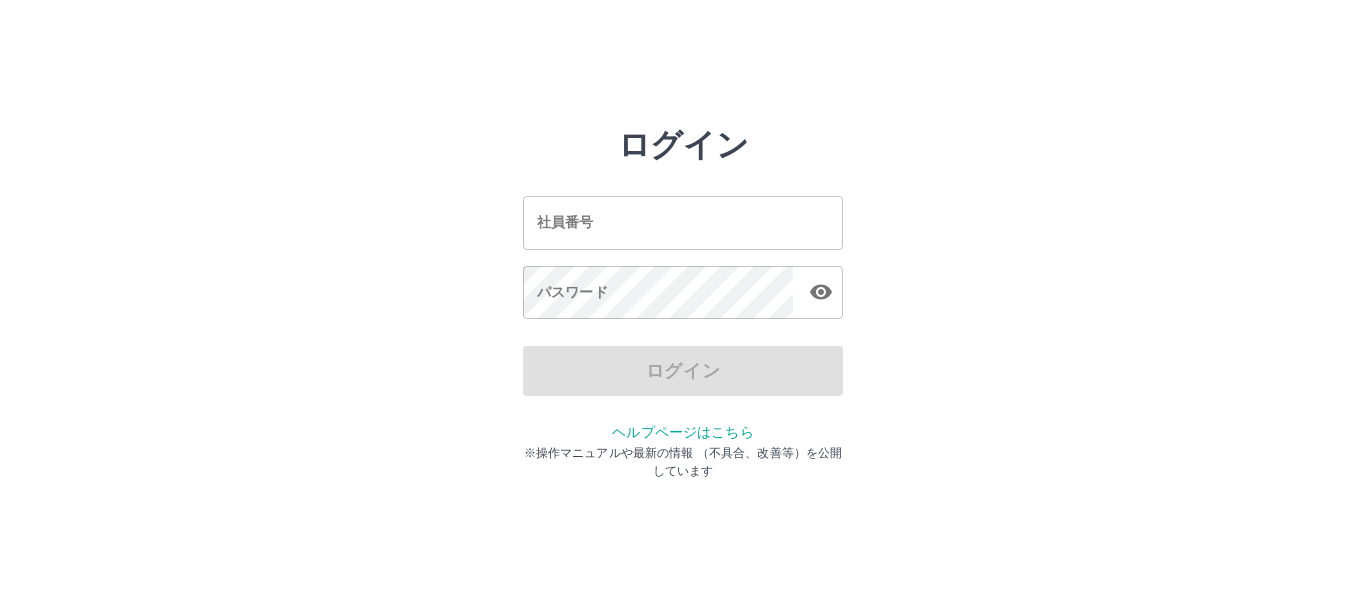 scroll, scrollTop: 0, scrollLeft: 0, axis: both 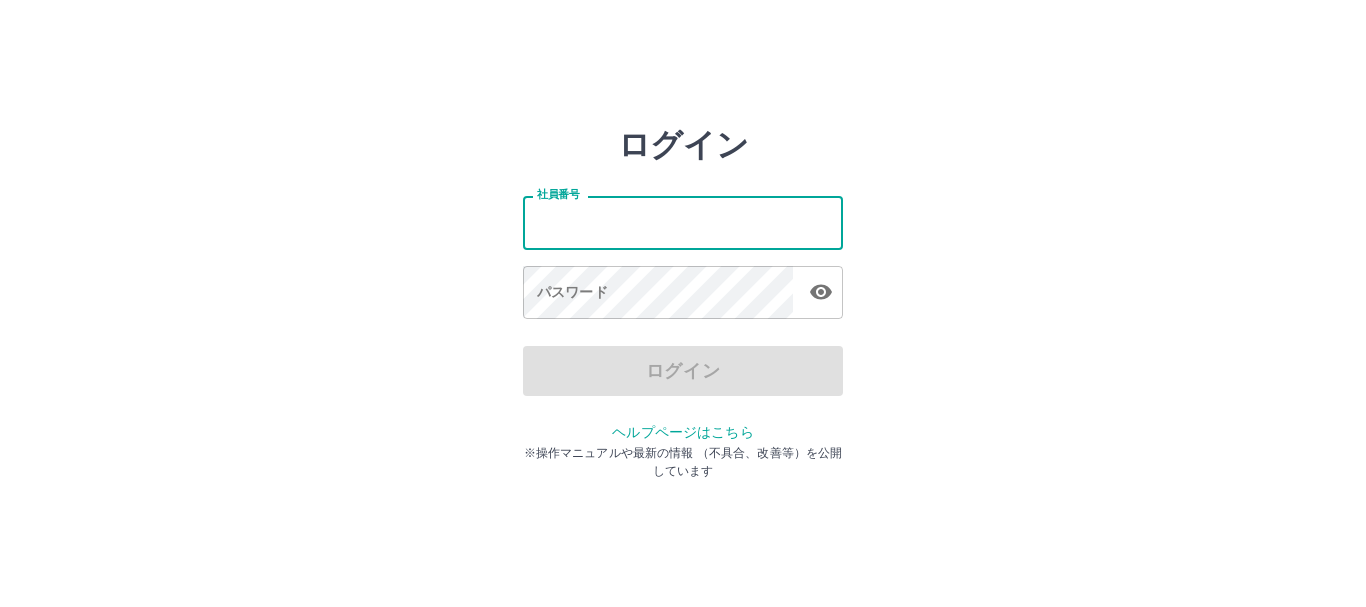 click on "社員番号 社員番号 パスワード パスワード" at bounding box center (683, 254) 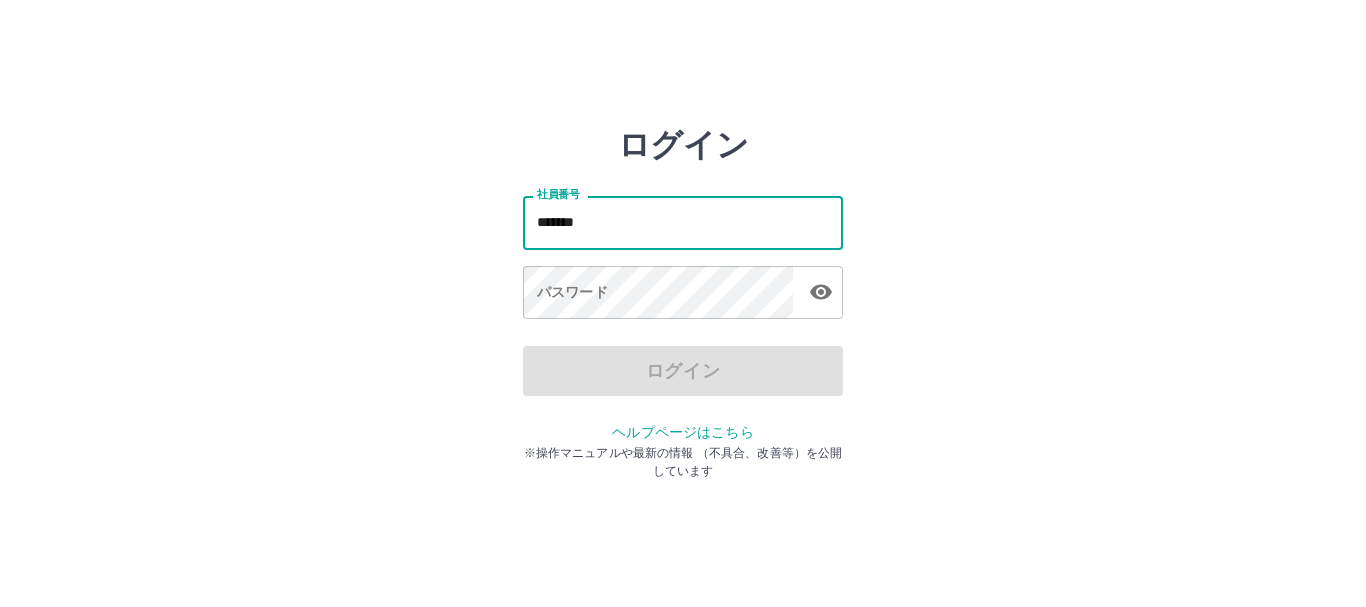 type on "*******" 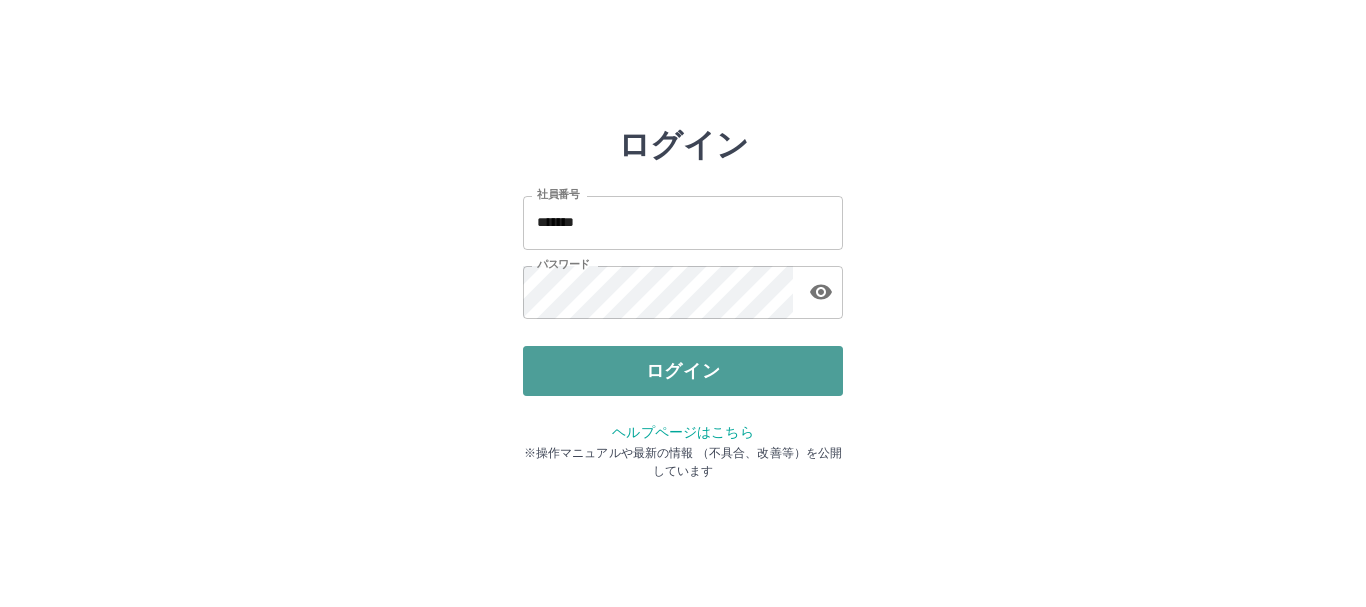 click on "ログイン" at bounding box center (683, 371) 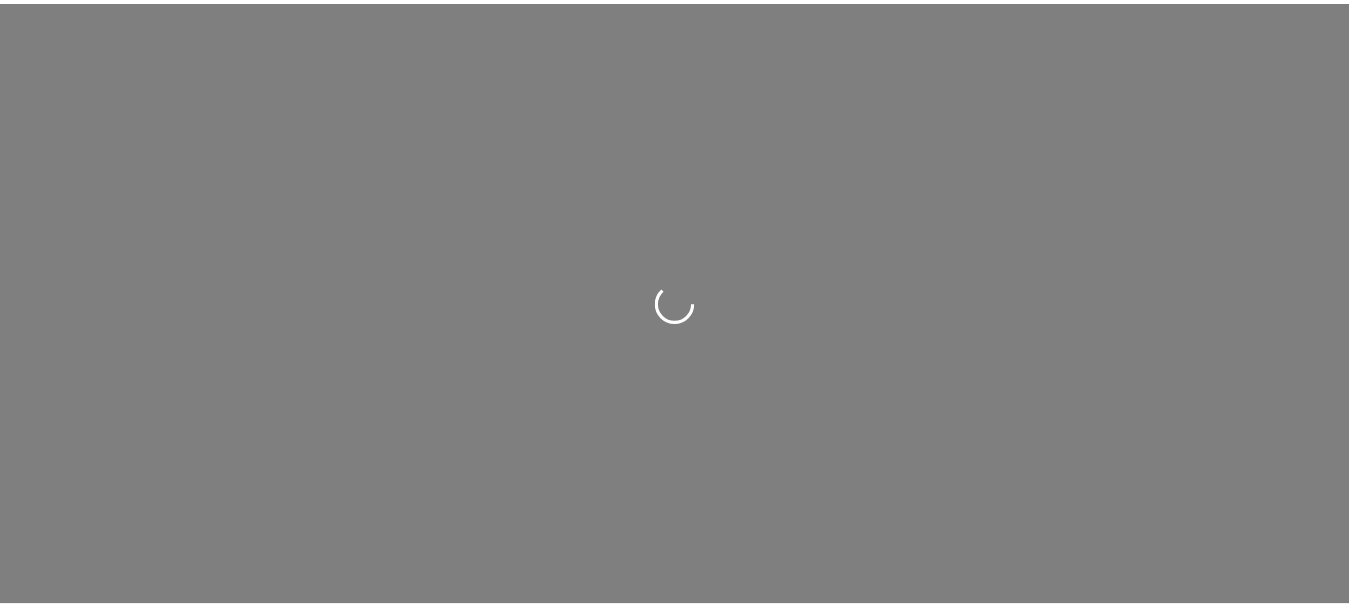 scroll, scrollTop: 0, scrollLeft: 0, axis: both 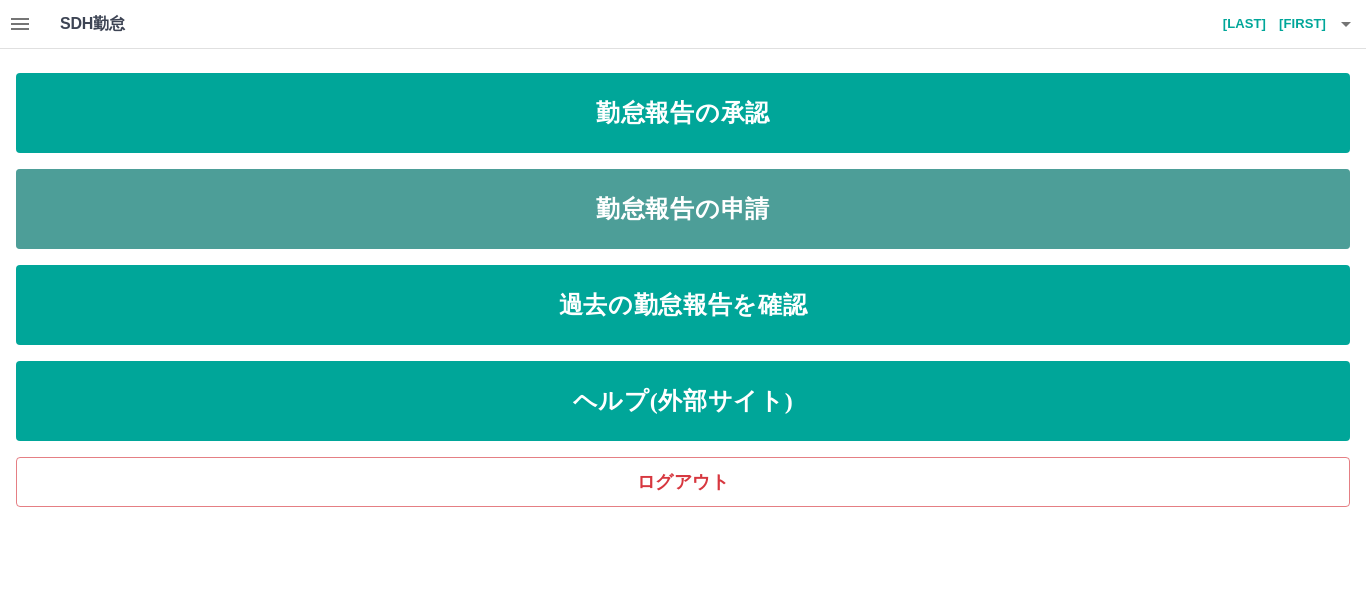 click on "勤怠報告の申請" at bounding box center [683, 209] 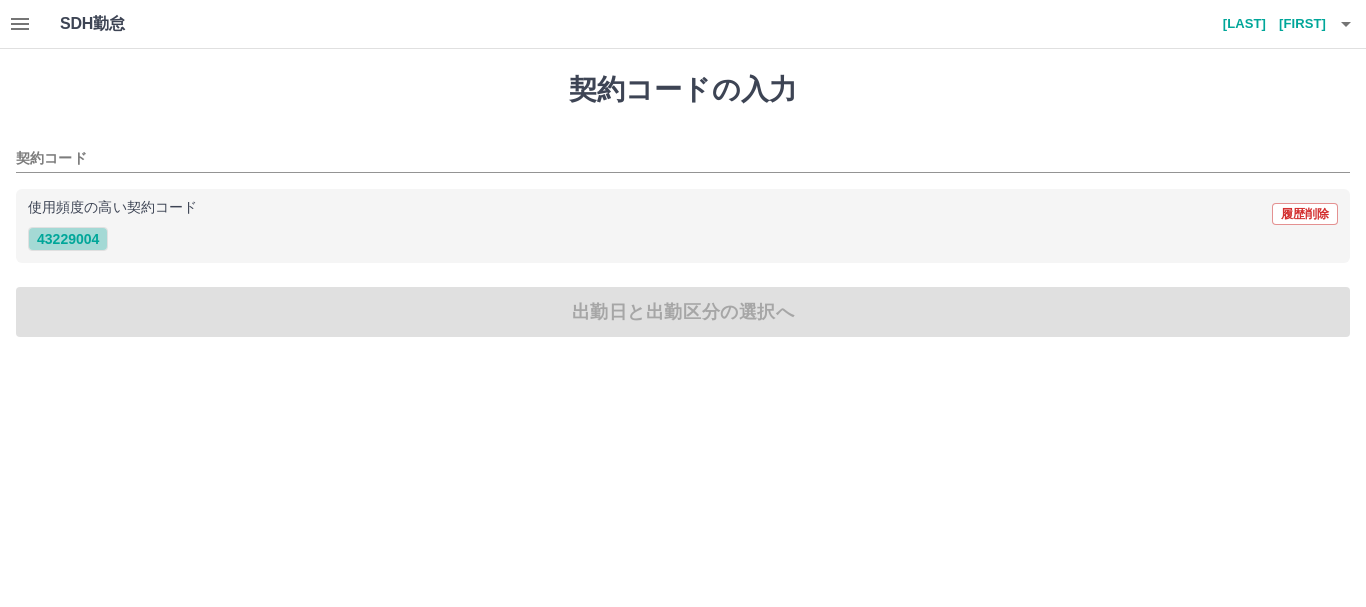 click on "43229004" at bounding box center [68, 239] 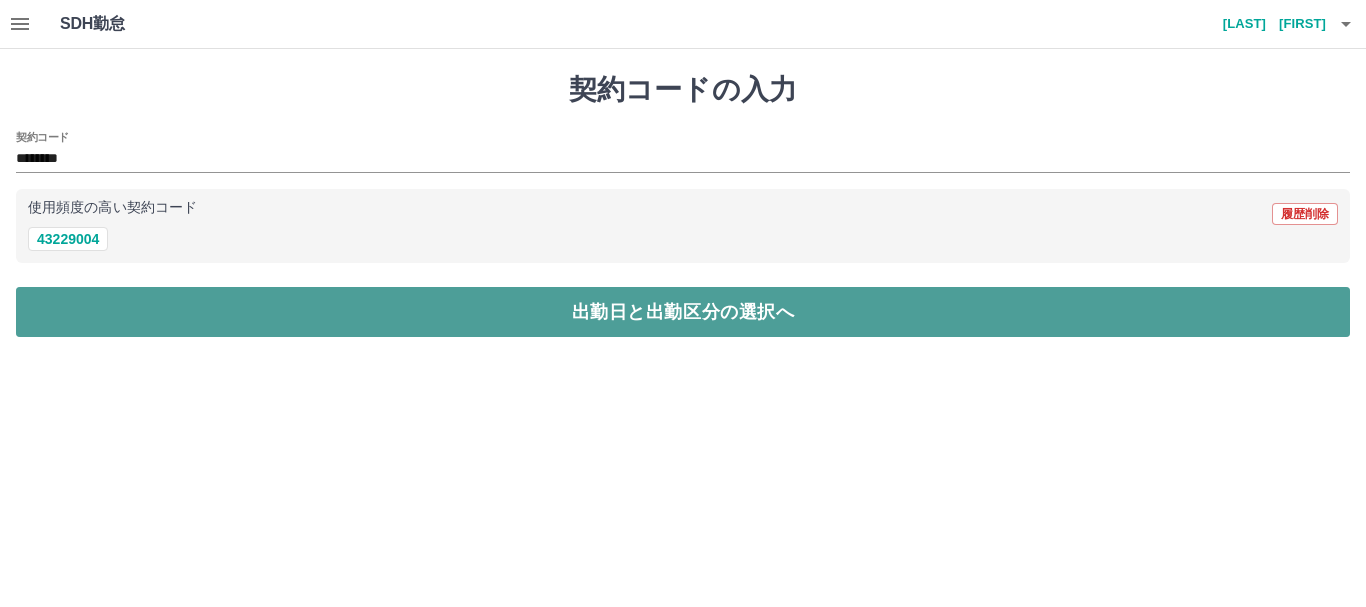 click on "出勤日と出勤区分の選択へ" at bounding box center [683, 312] 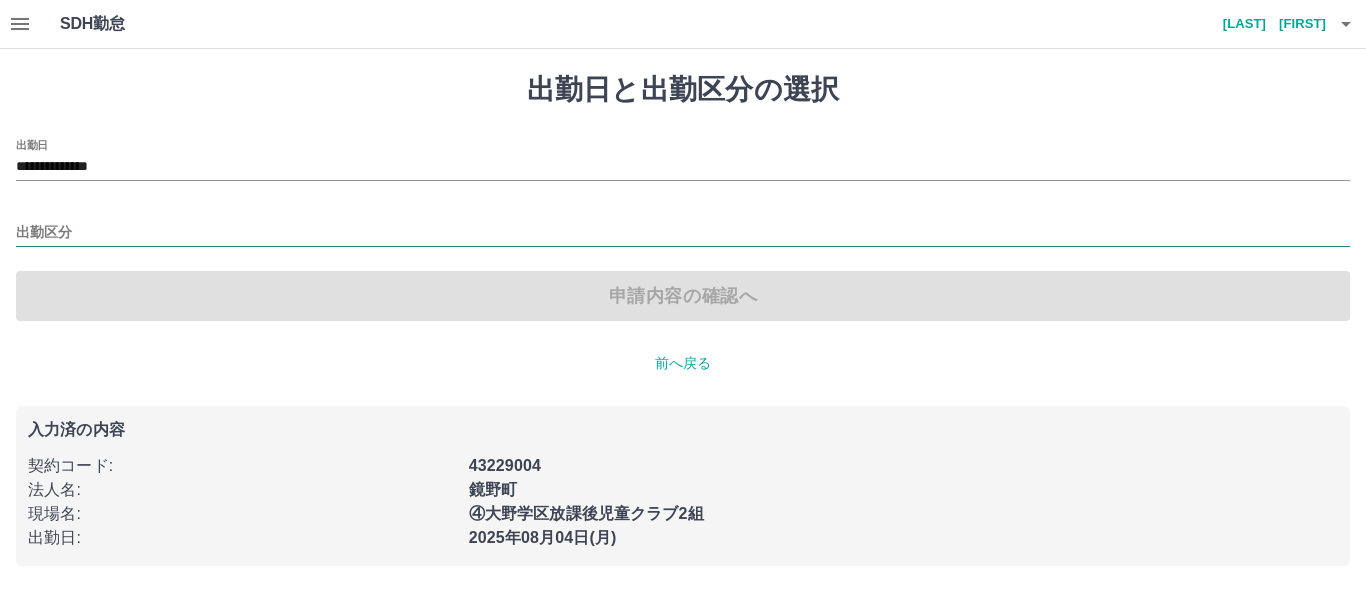 click on "出勤区分" at bounding box center [683, 233] 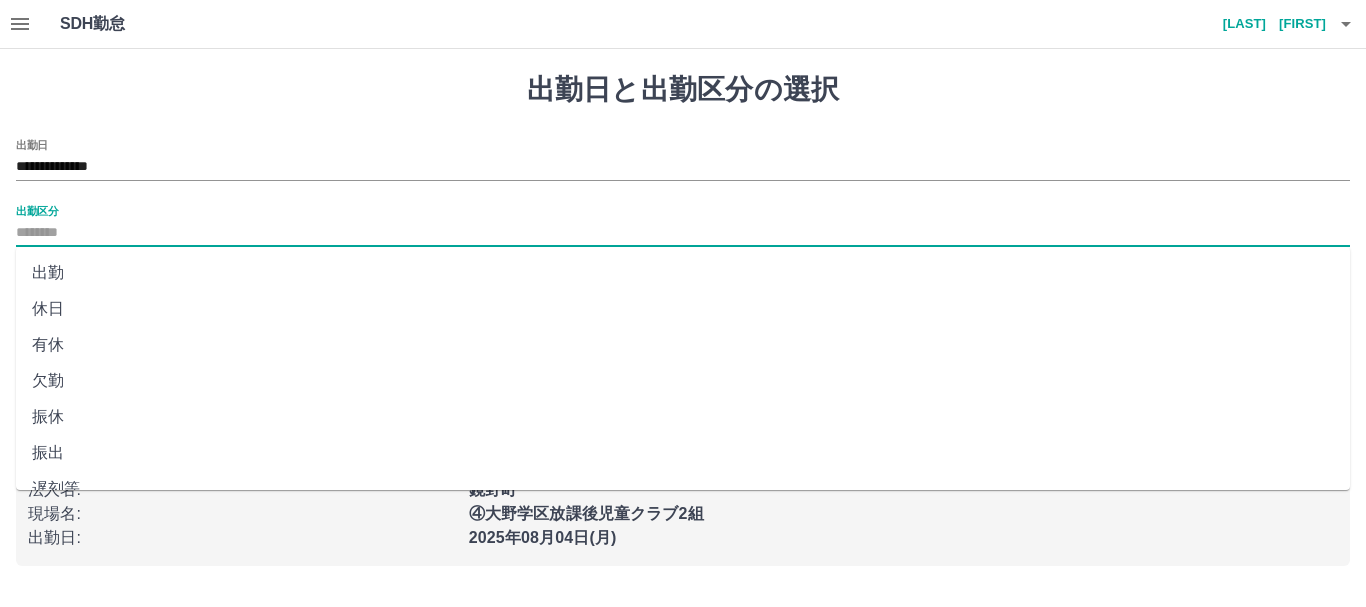 click on "出勤" at bounding box center (683, 273) 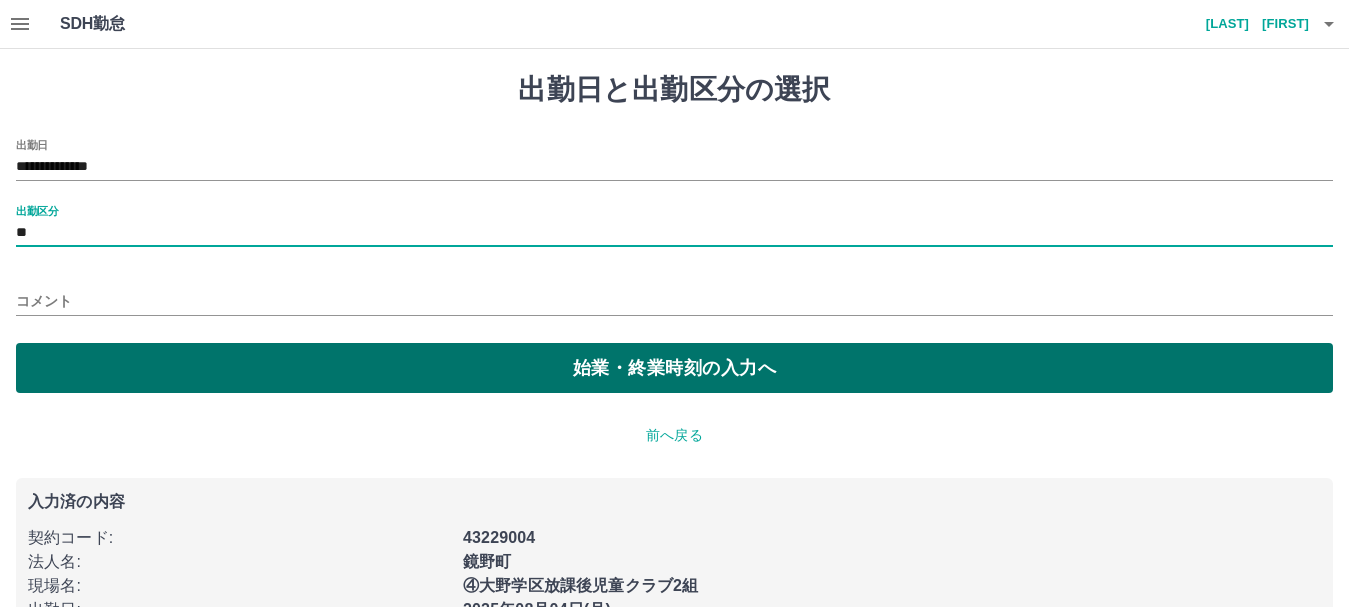 click on "始業・終業時刻の入力へ" at bounding box center [674, 368] 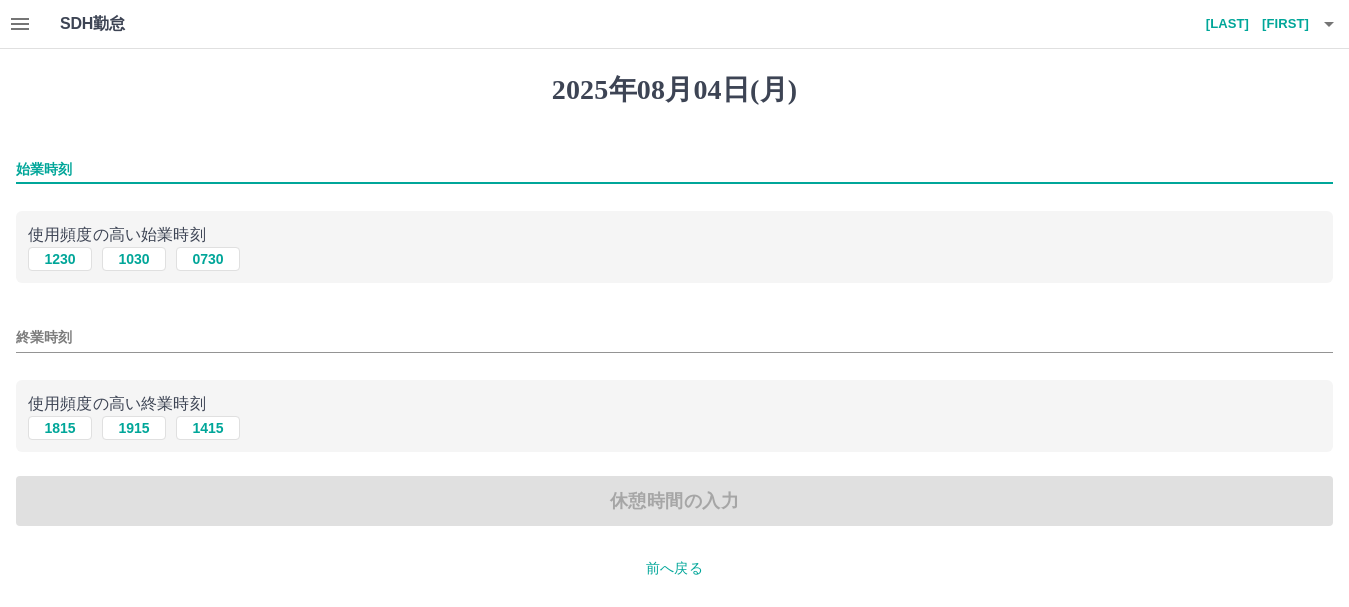 click on "始業時刻" at bounding box center (674, 169) 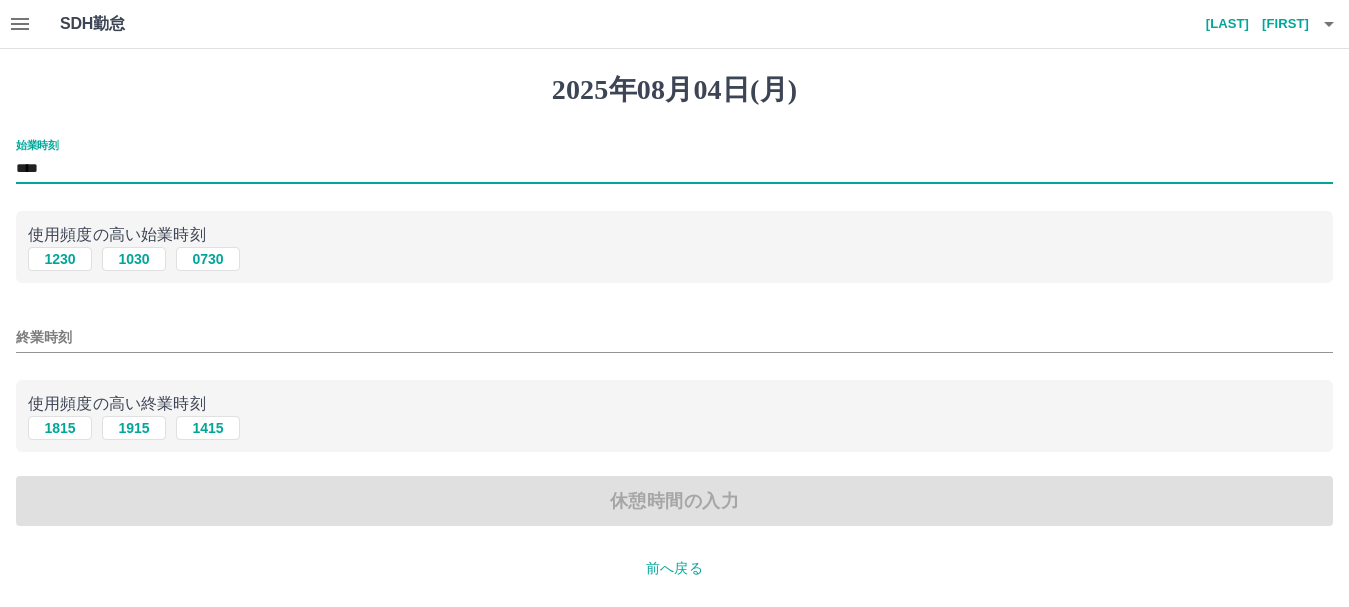 type on "****" 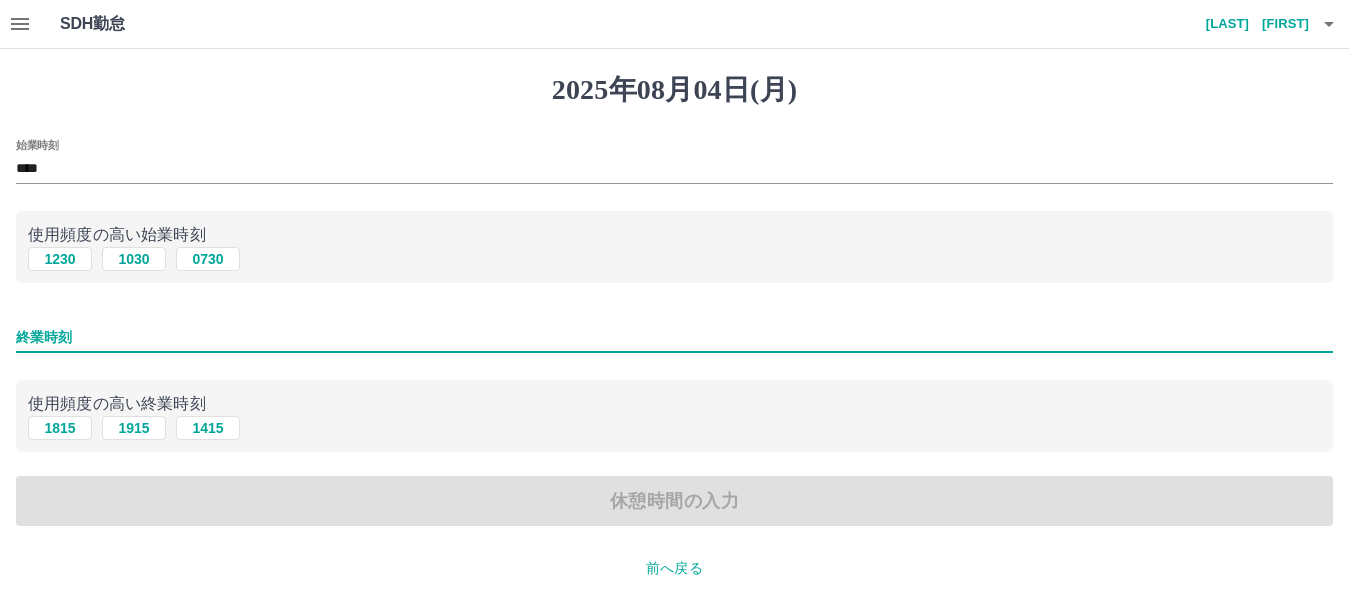 click on "終業時刻" at bounding box center (674, 337) 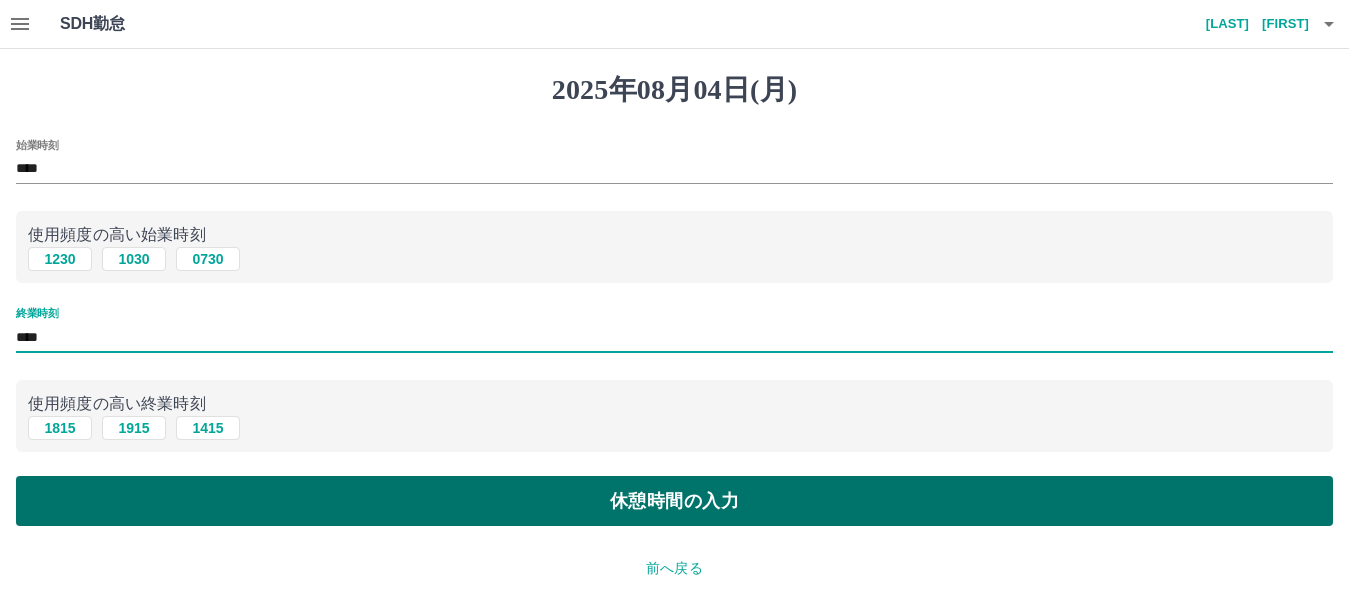 type on "****" 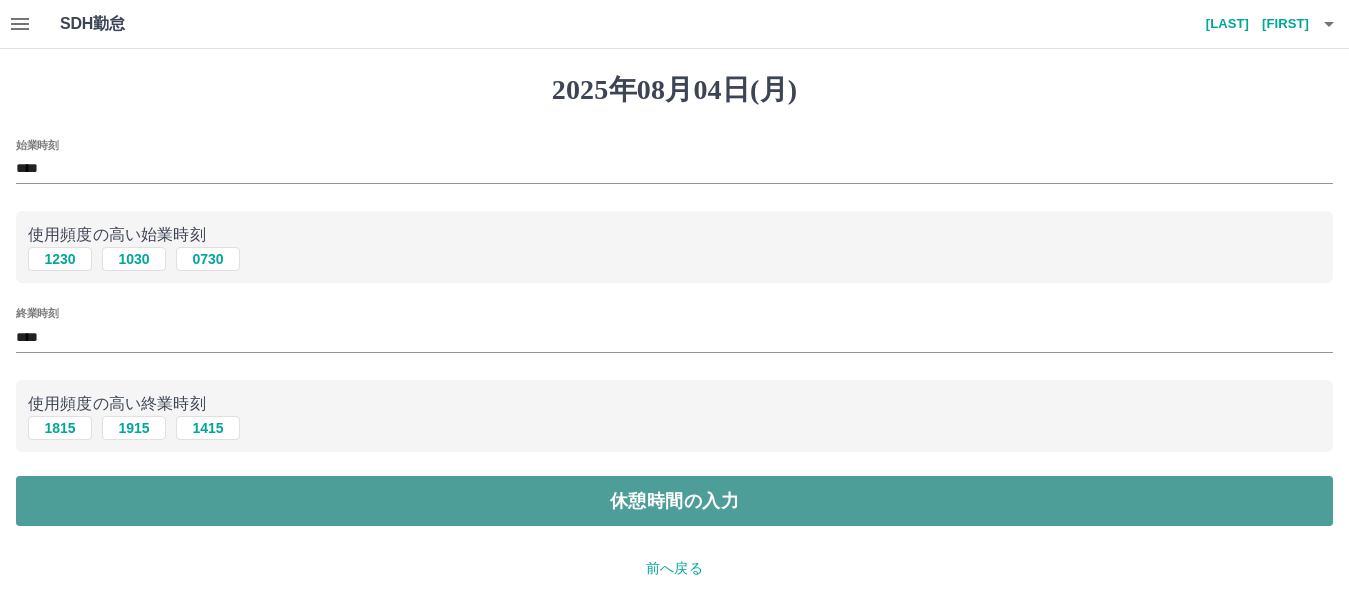 click on "休憩時間の入力" at bounding box center [674, 501] 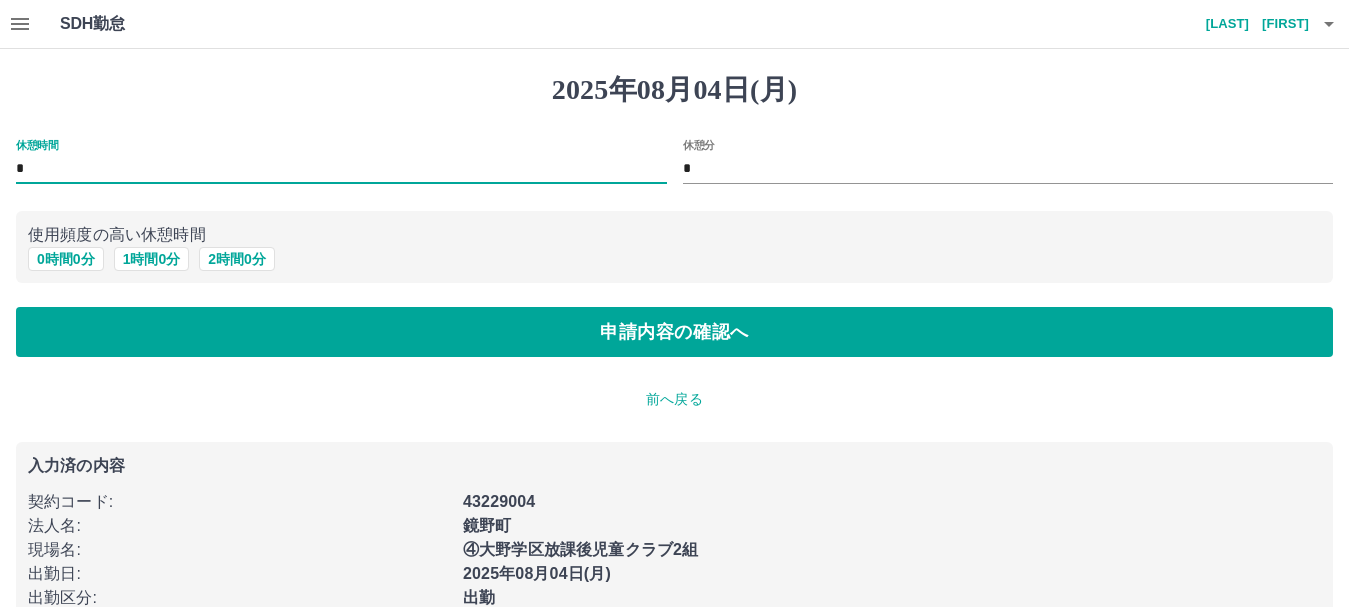 click on "*" at bounding box center [341, 169] 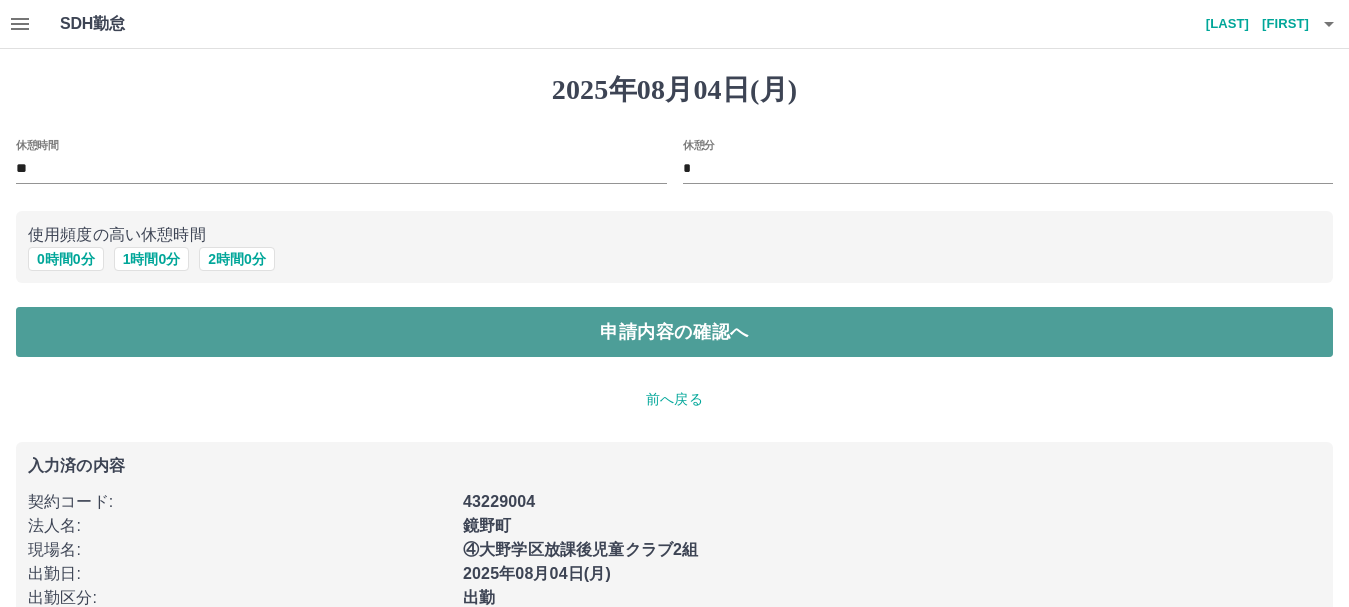 click on "申請内容の確認へ" at bounding box center (674, 332) 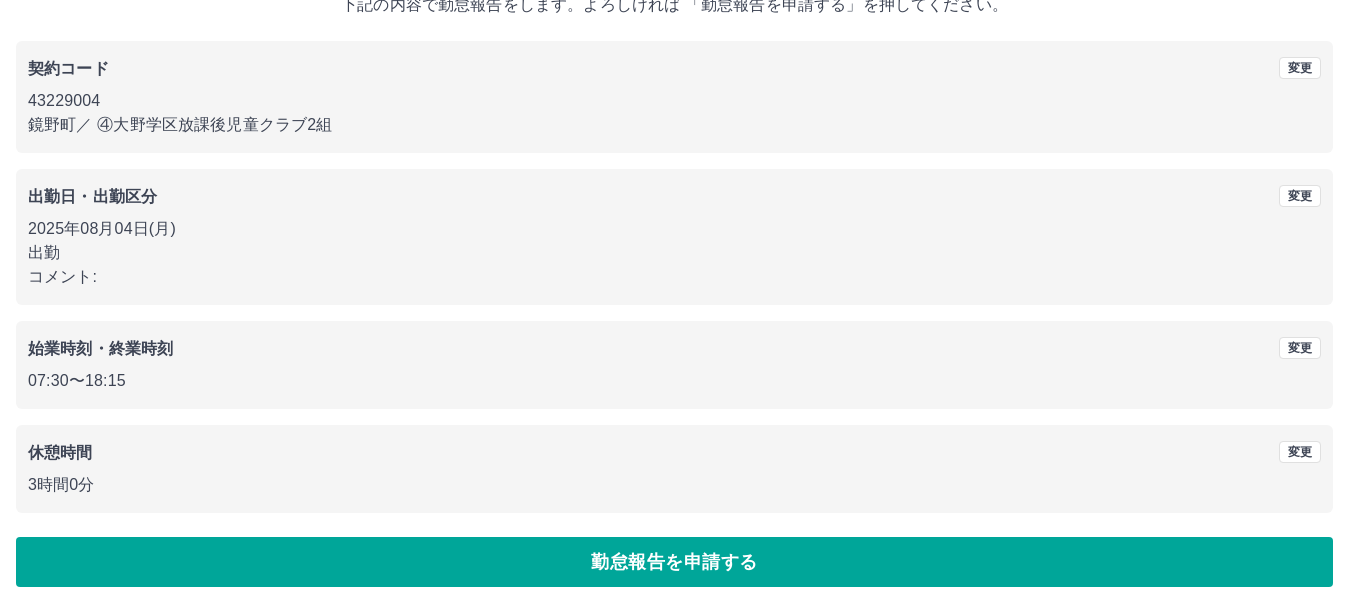 scroll, scrollTop: 142, scrollLeft: 0, axis: vertical 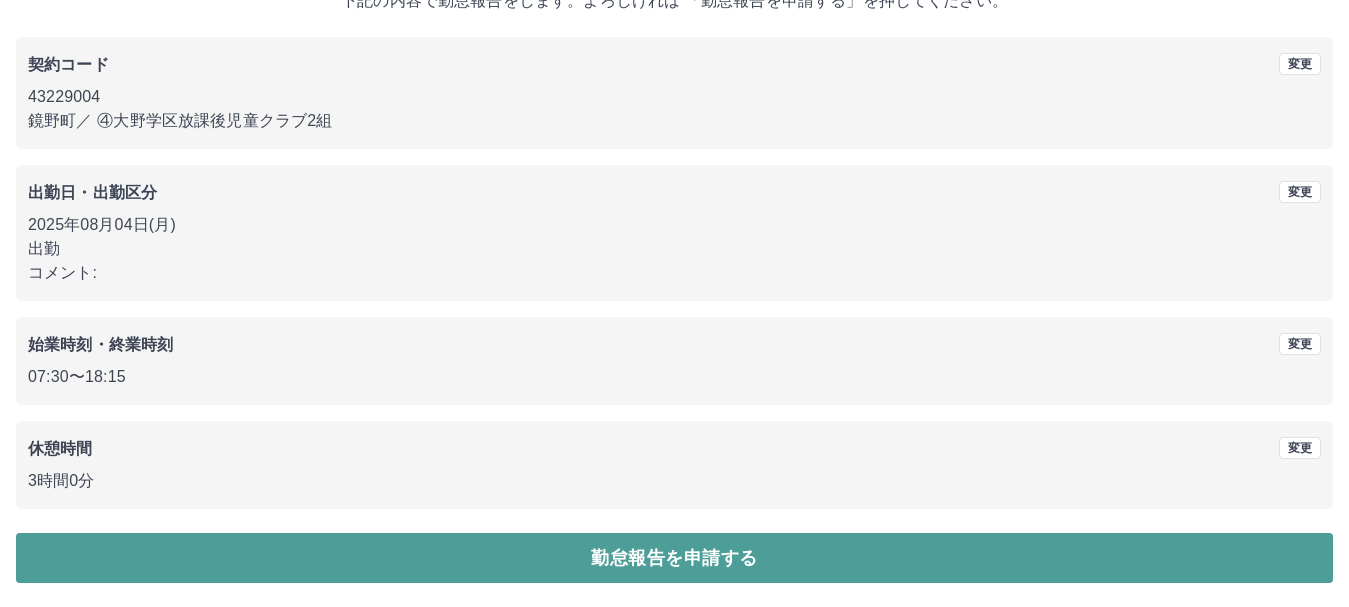 click on "勤怠報告を申請する" at bounding box center [674, 558] 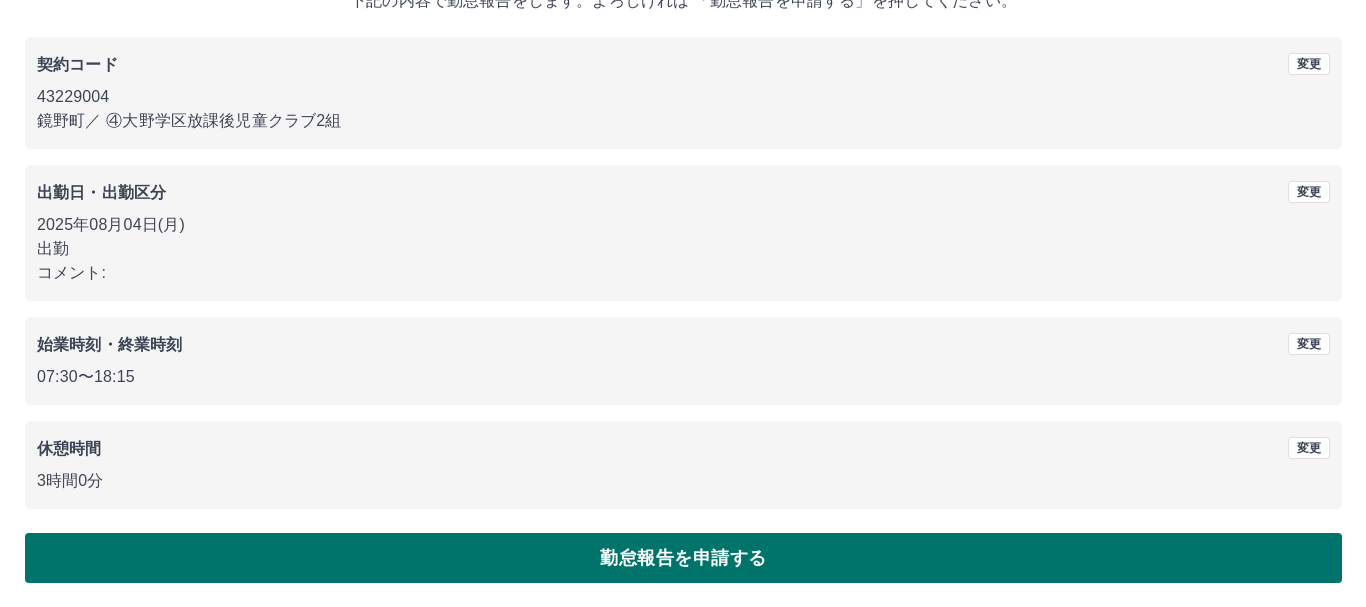 scroll, scrollTop: 0, scrollLeft: 0, axis: both 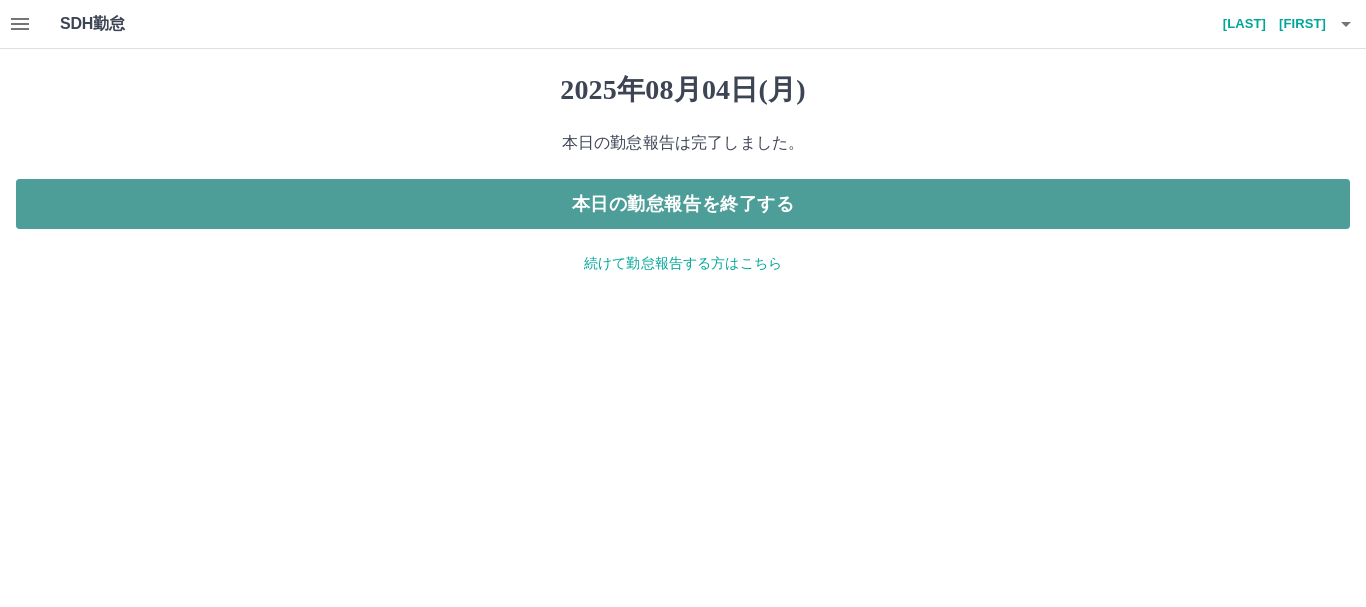 click on "本日の勤怠報告を終了する" at bounding box center (683, 204) 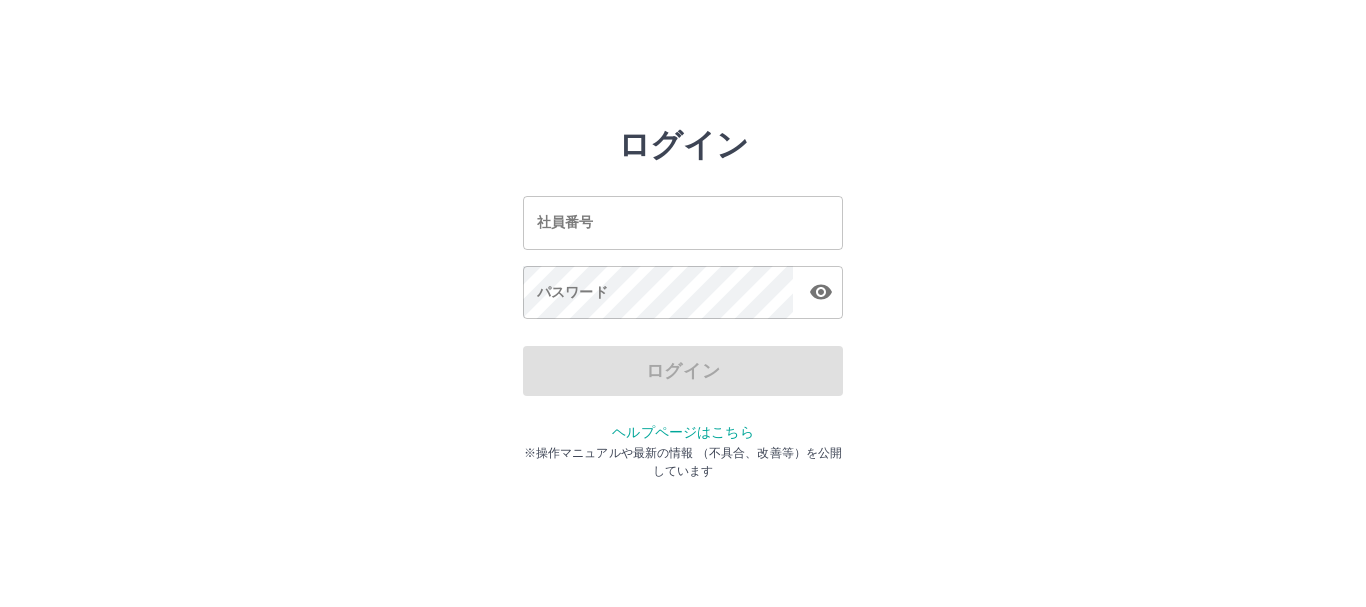 scroll, scrollTop: 0, scrollLeft: 0, axis: both 